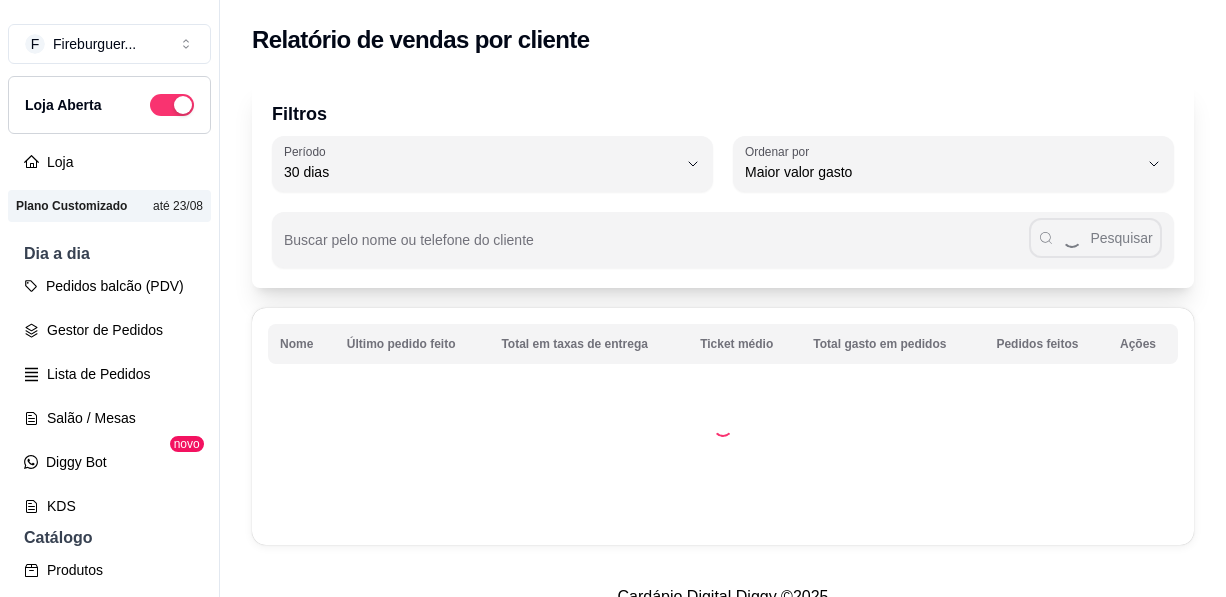 select on "30" 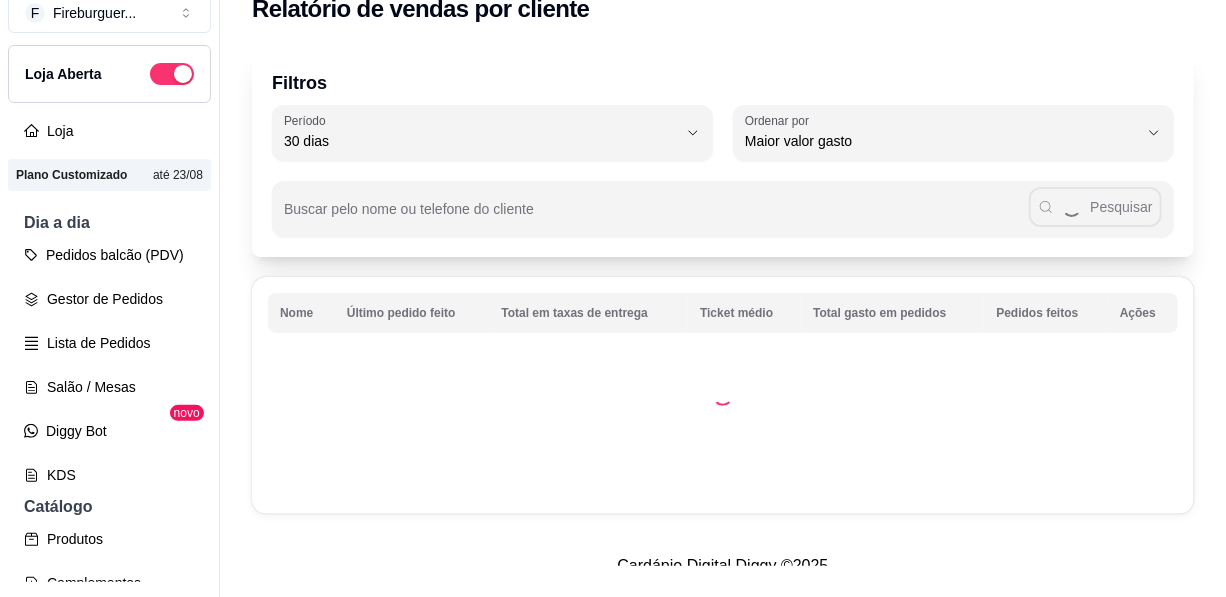scroll, scrollTop: 363, scrollLeft: 0, axis: vertical 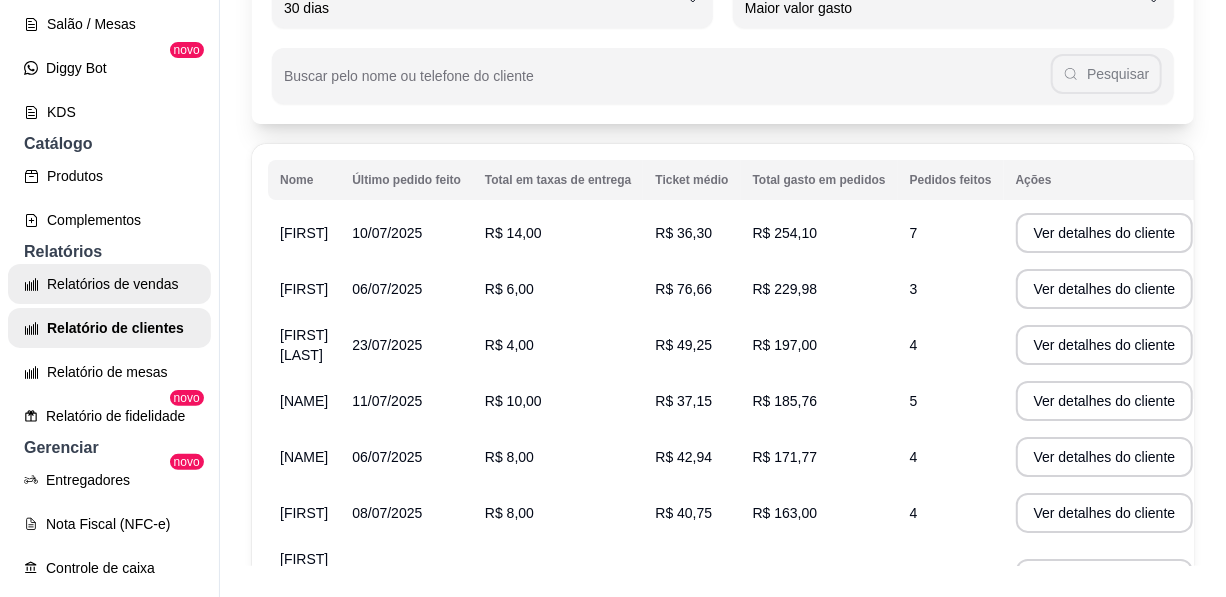 click on "Relatórios de vendas" at bounding box center (109, 284) 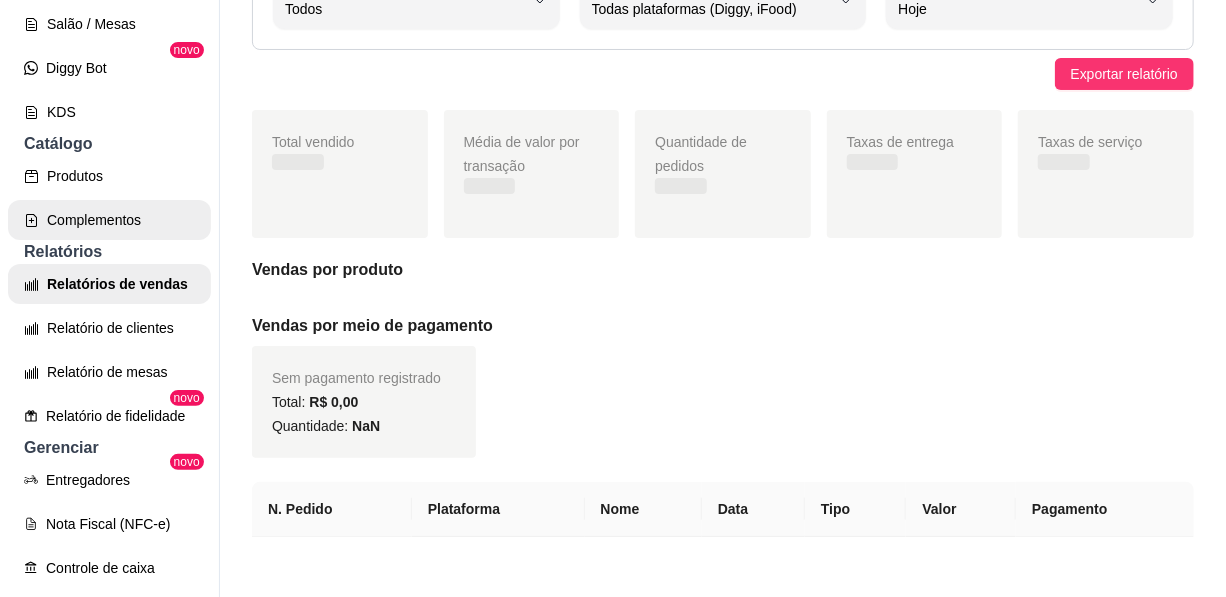 scroll, scrollTop: 0, scrollLeft: 0, axis: both 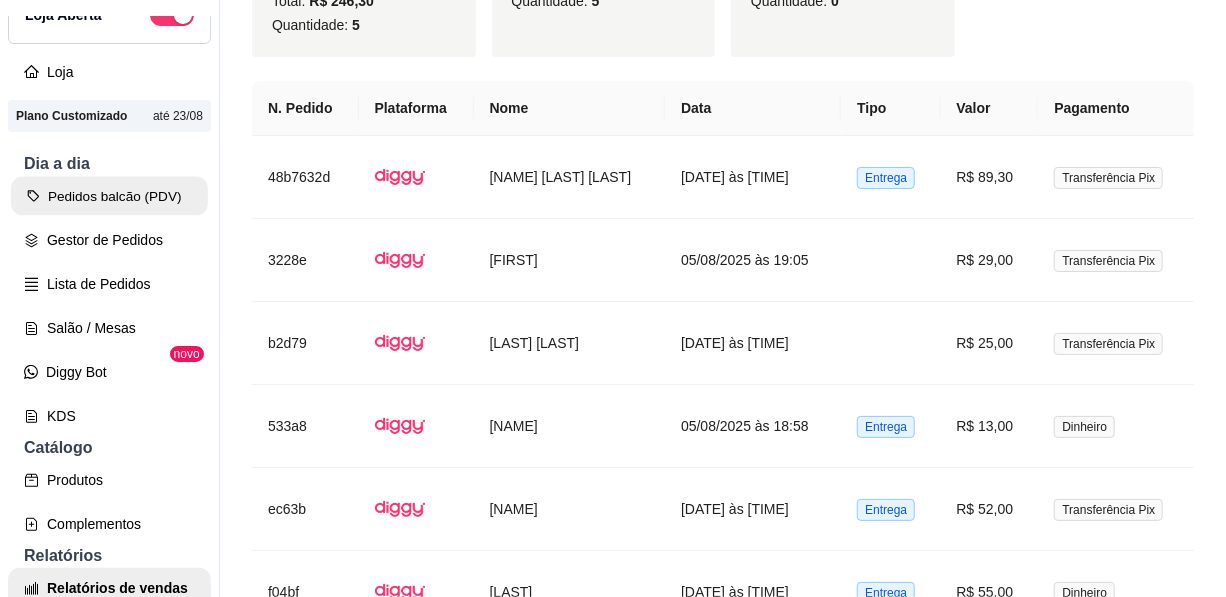 click on "Pedidos balcão (PDV)" at bounding box center (109, 196) 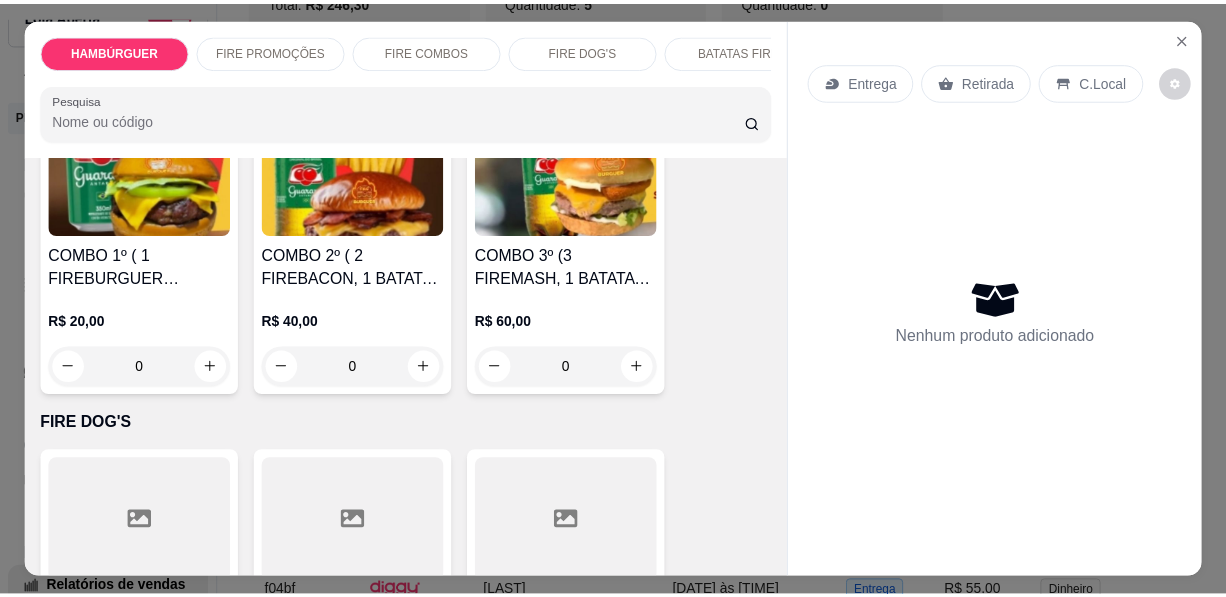 scroll, scrollTop: 2090, scrollLeft: 0, axis: vertical 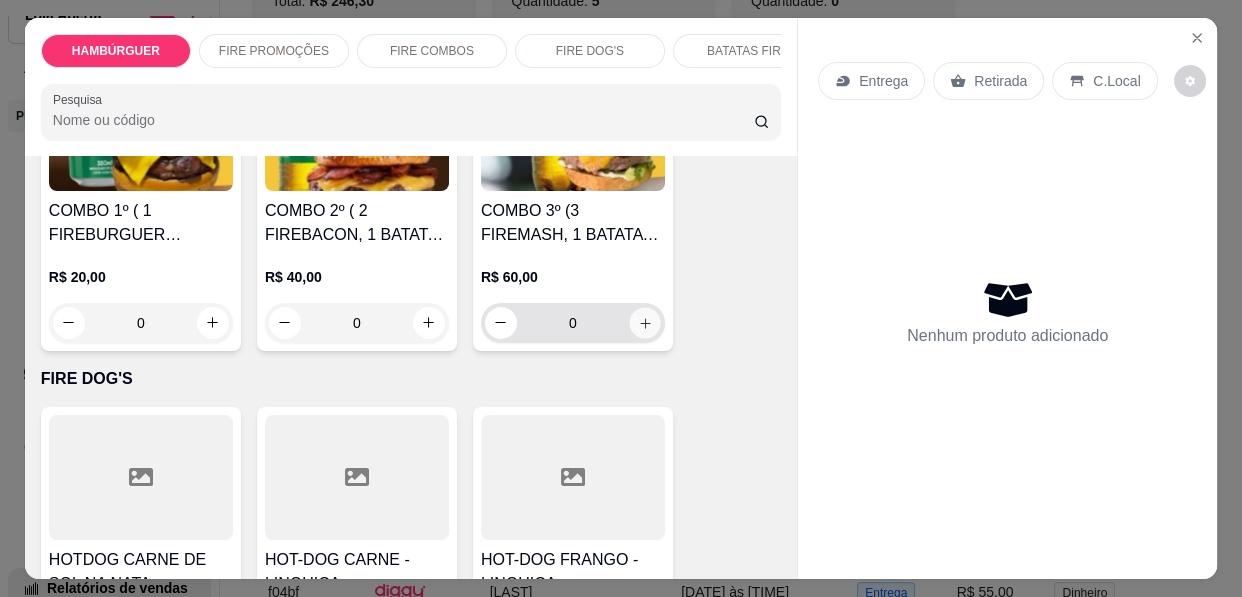 click 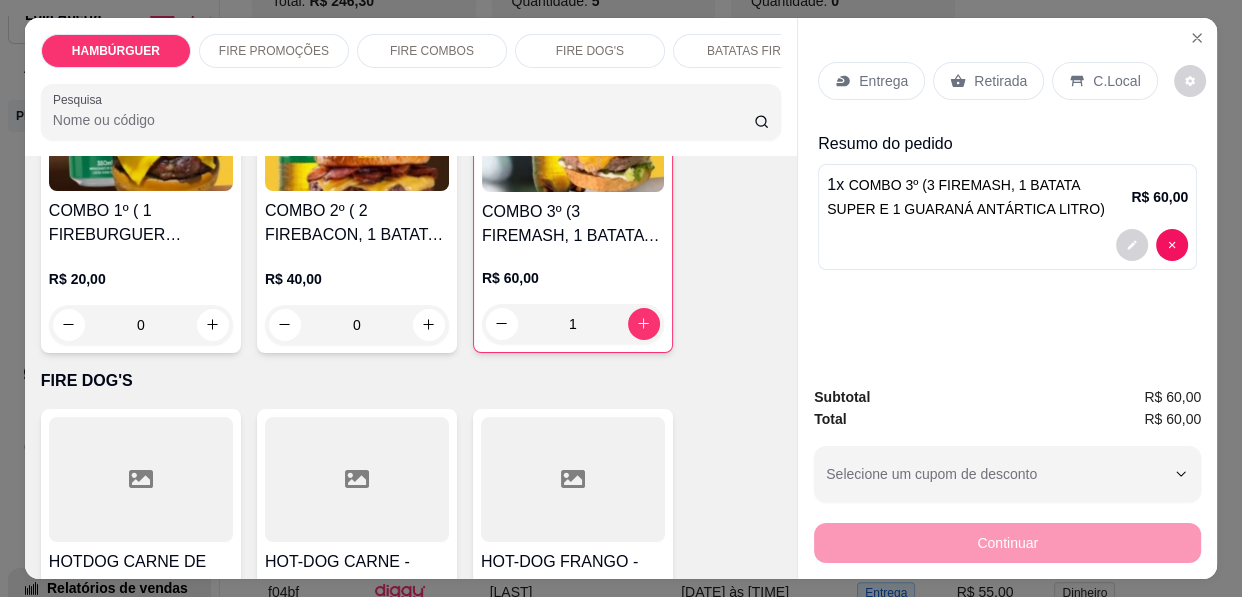 click on "Entrega" at bounding box center [883, 81] 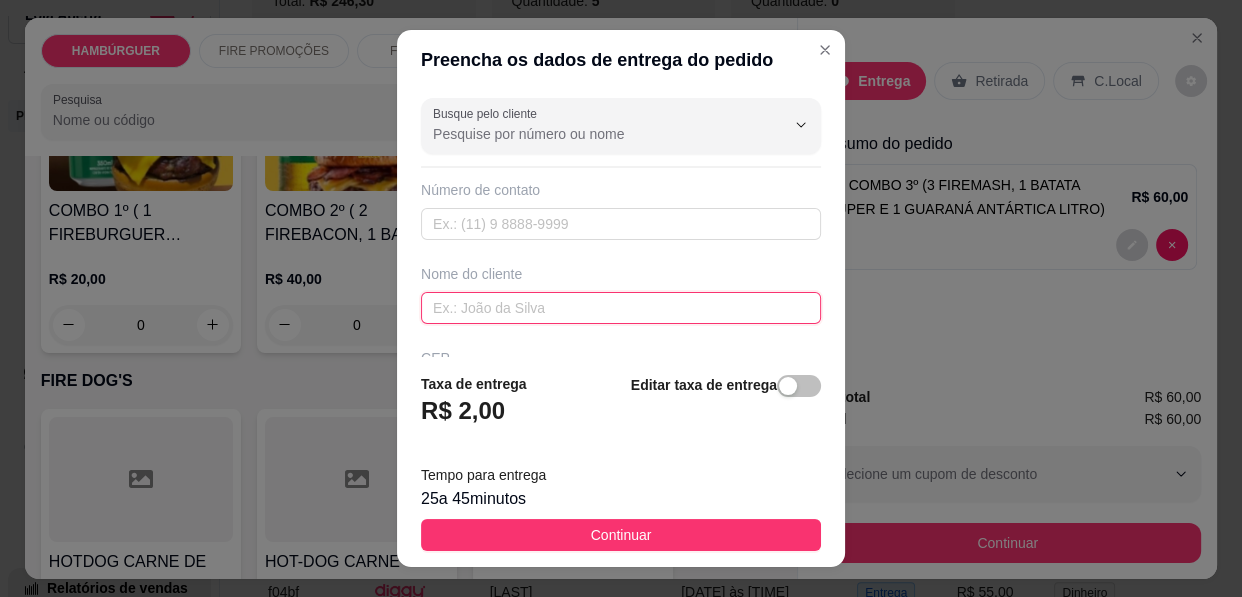 click at bounding box center (621, 308) 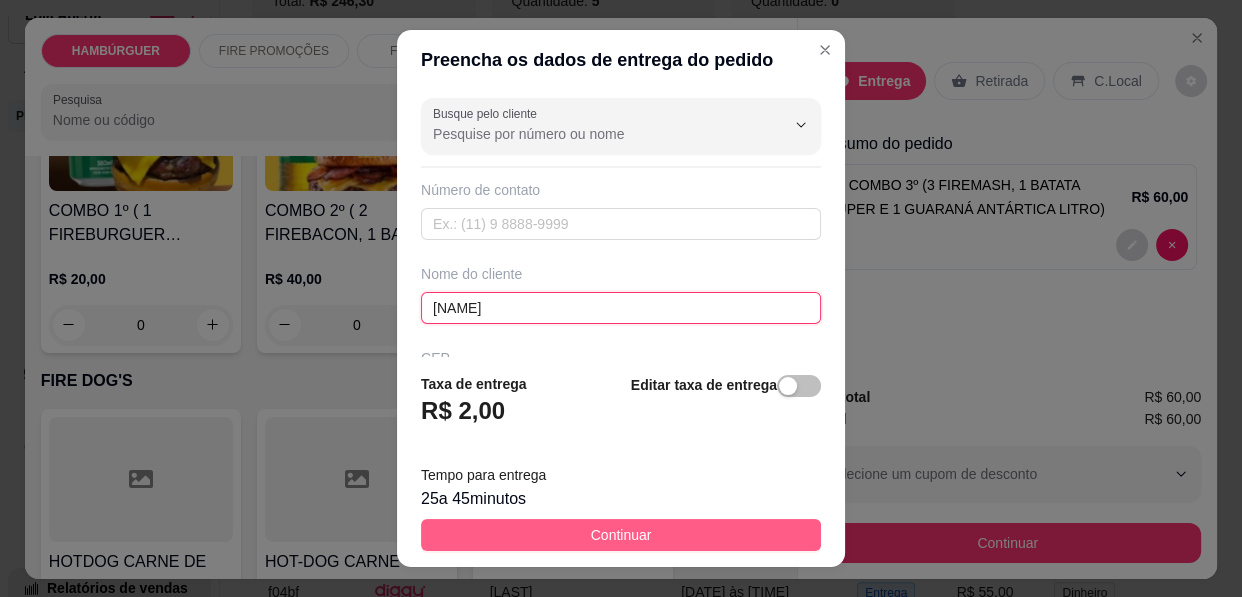 type on "[NAME]" 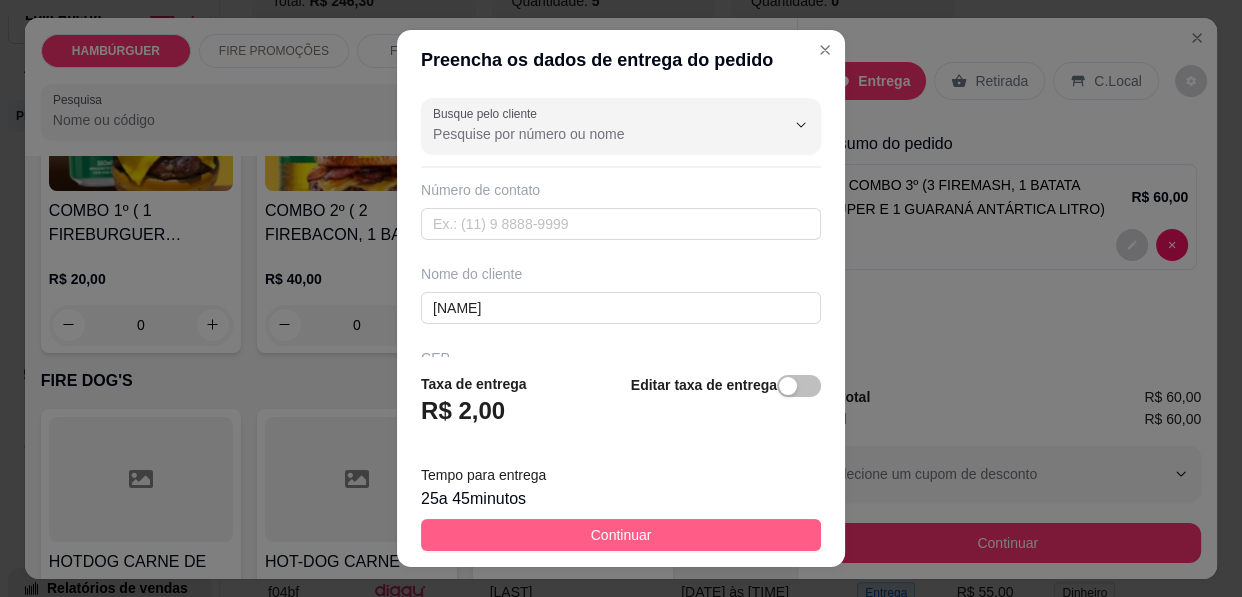 click on "Continuar" at bounding box center (621, 535) 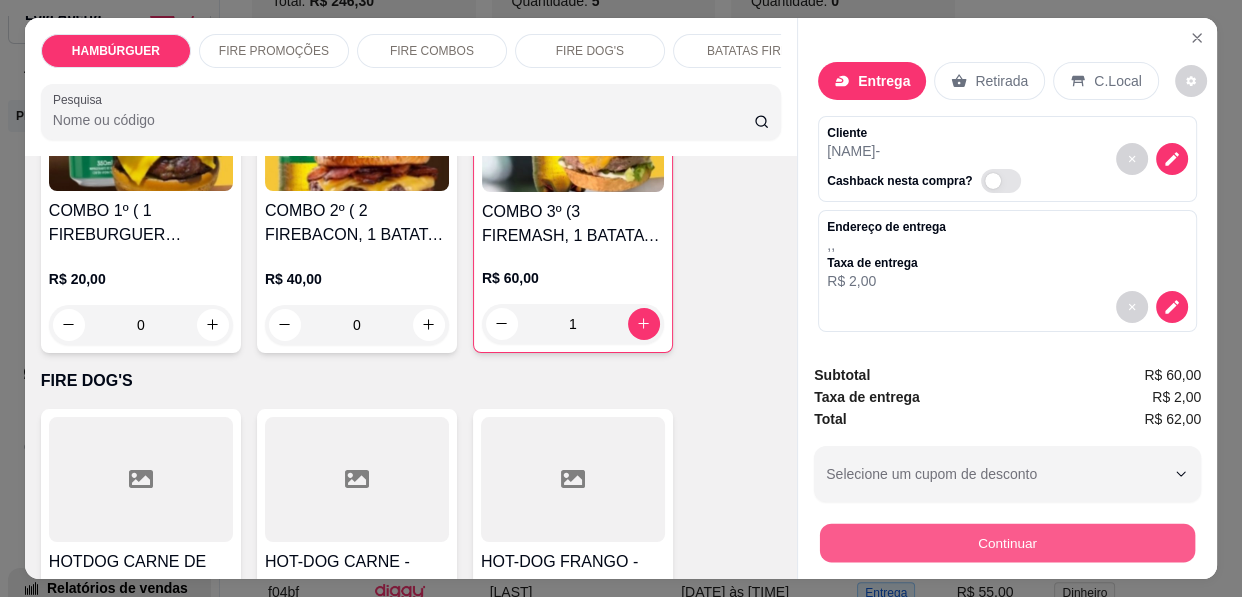 click on "Continuar" at bounding box center [1007, 543] 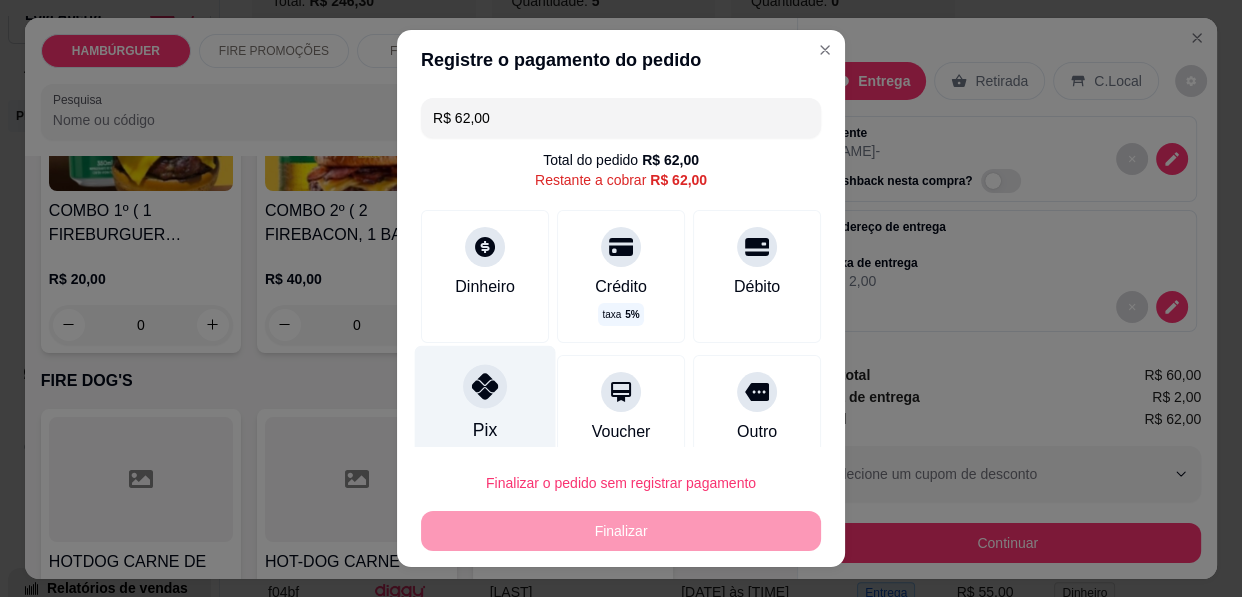 click on "Pix" at bounding box center [485, 404] 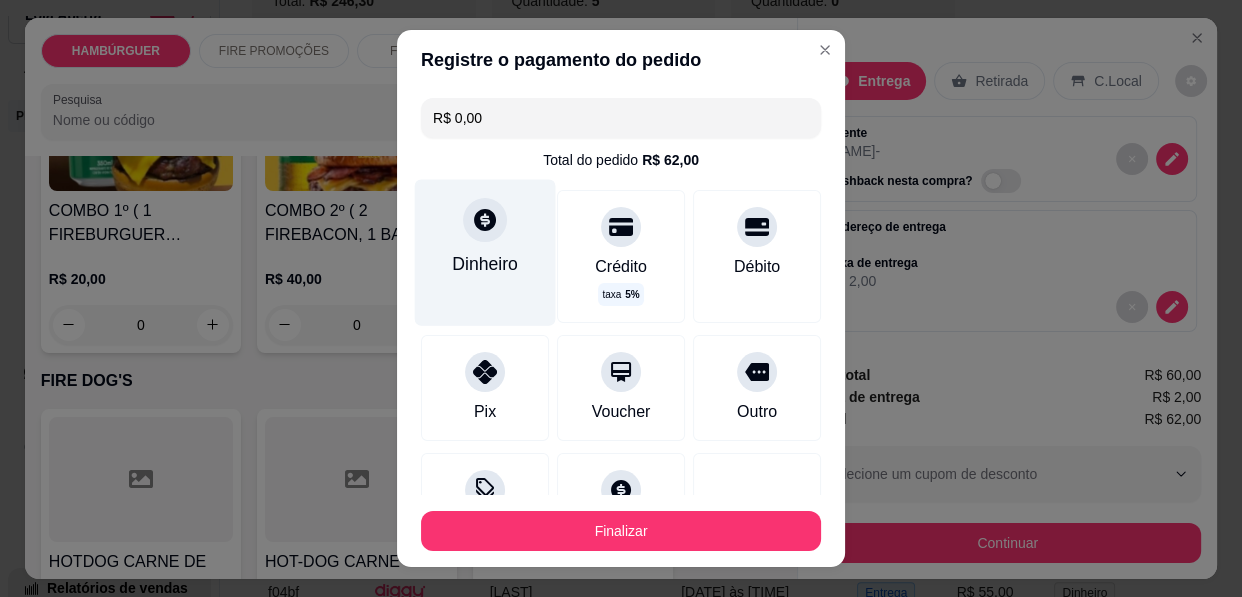 click at bounding box center (485, 220) 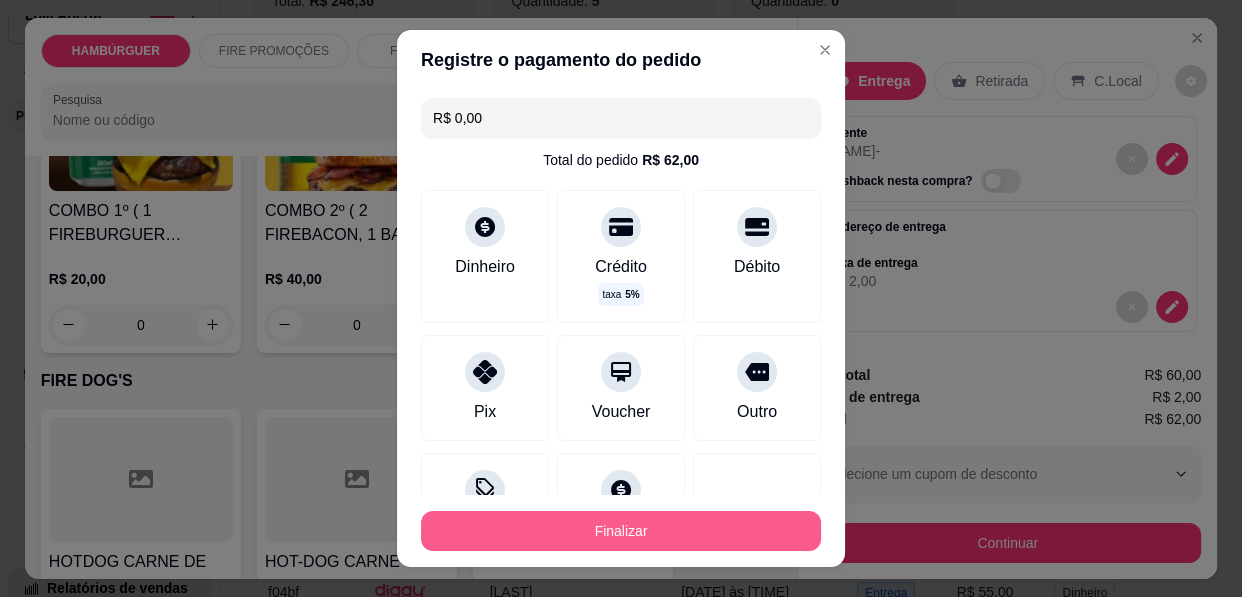 click on "Finalizar" at bounding box center [621, 531] 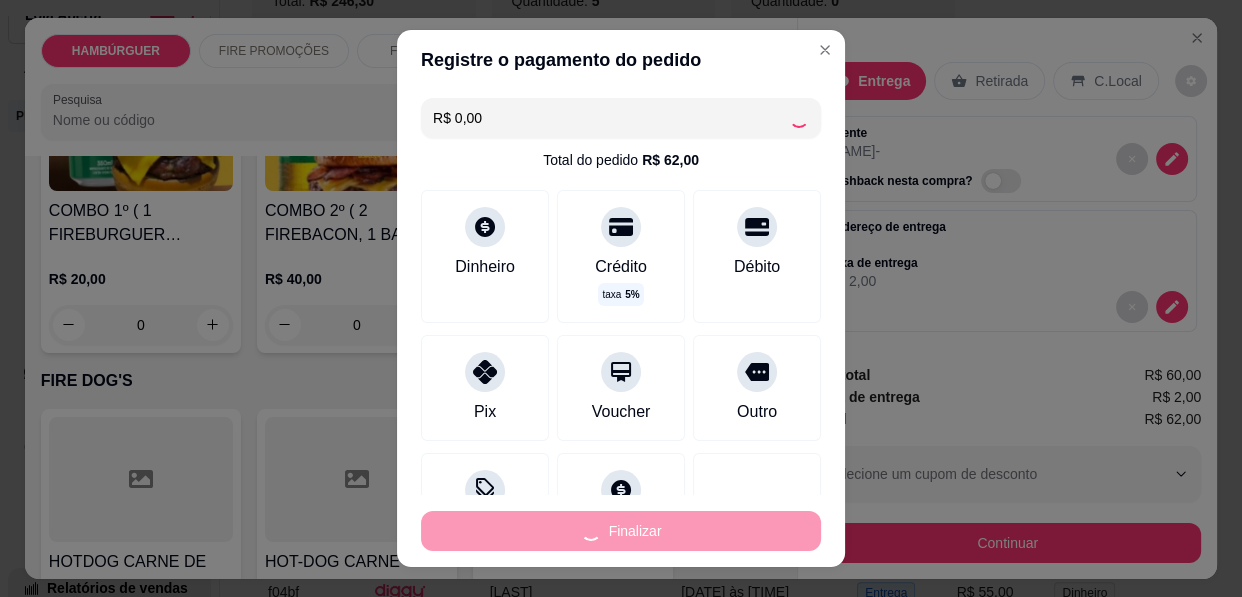 type on "0" 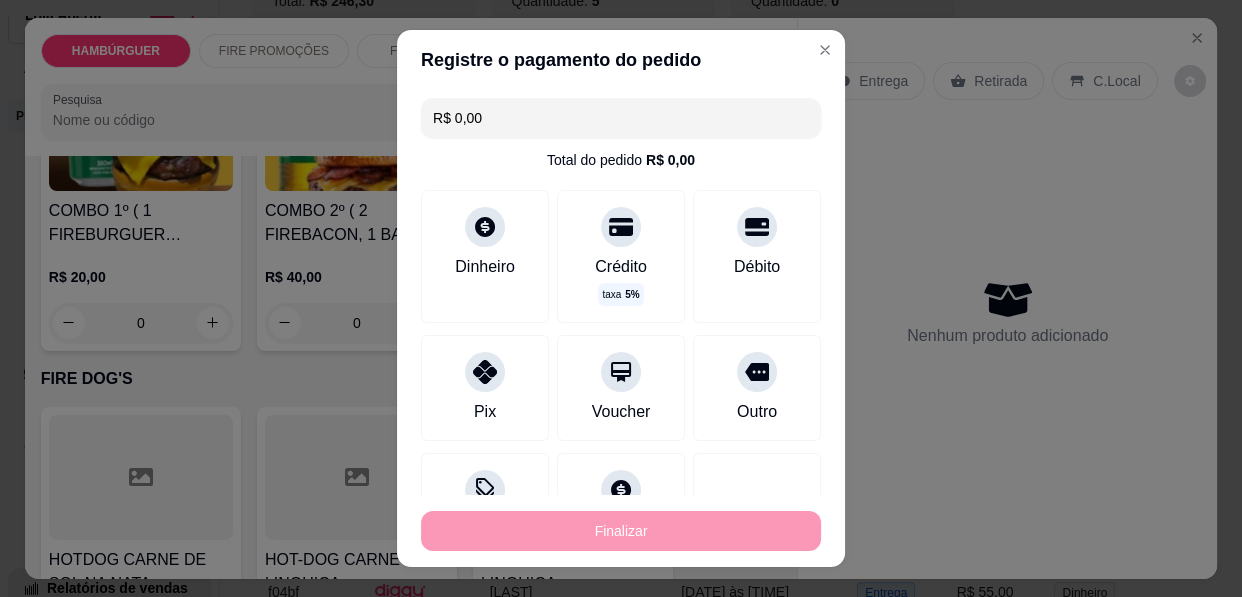 type on "-R$ 62,00" 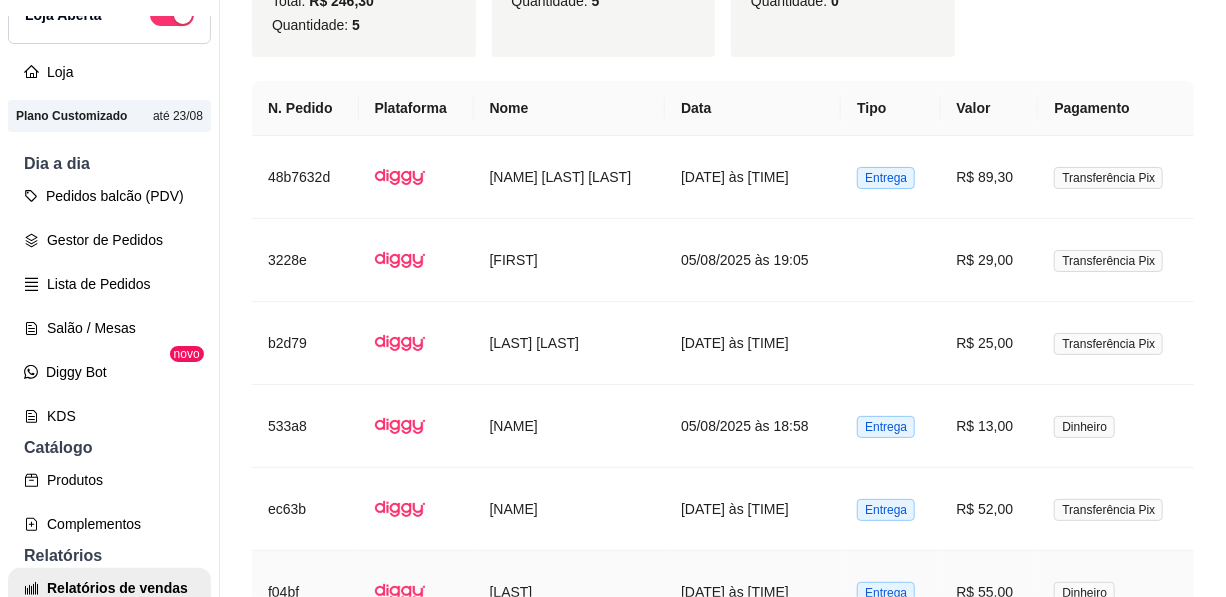 click on "[LAST]" at bounding box center [569, 592] 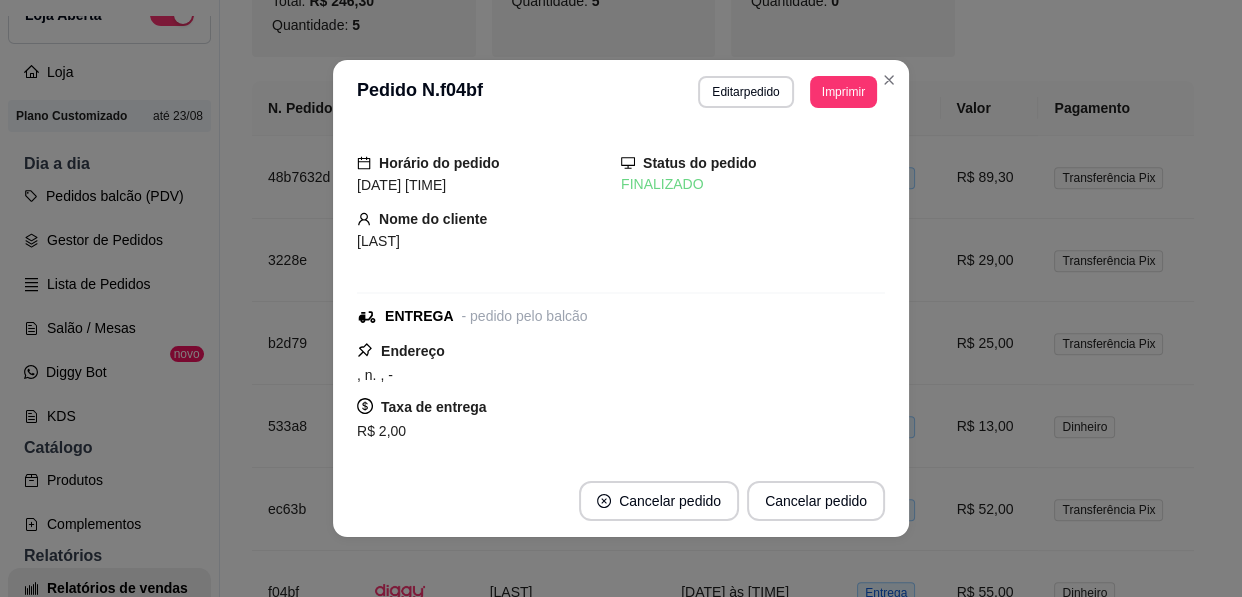 click on "Cancelar pedido Cancelar pedido" at bounding box center [621, 501] 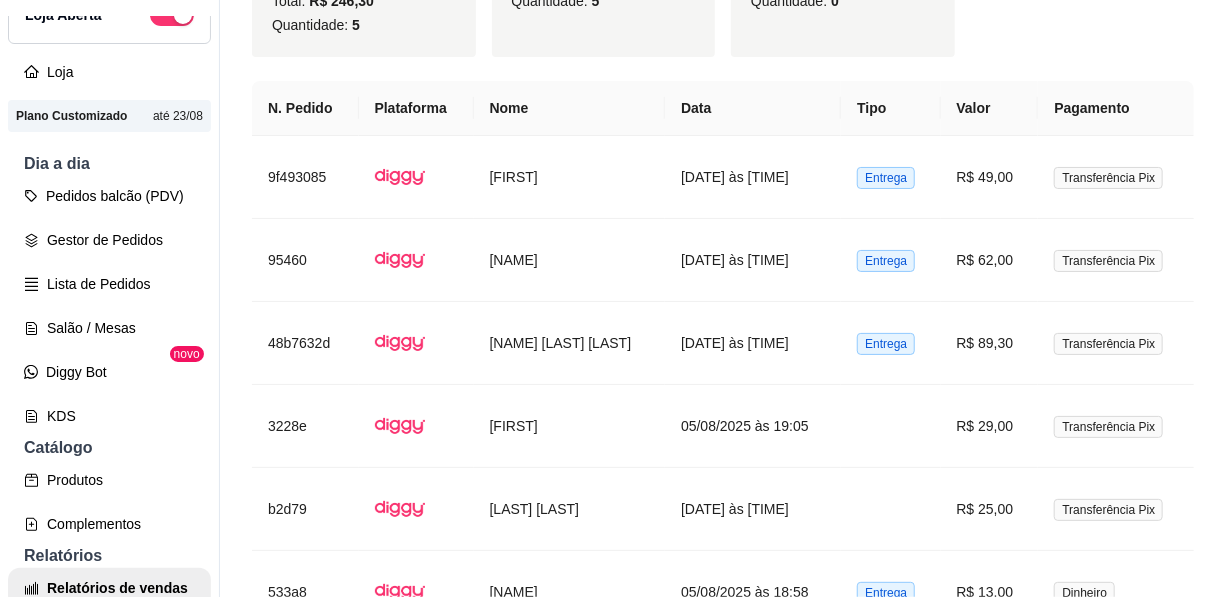 click on "Pedidos balcão (PDV)" at bounding box center [109, 196] 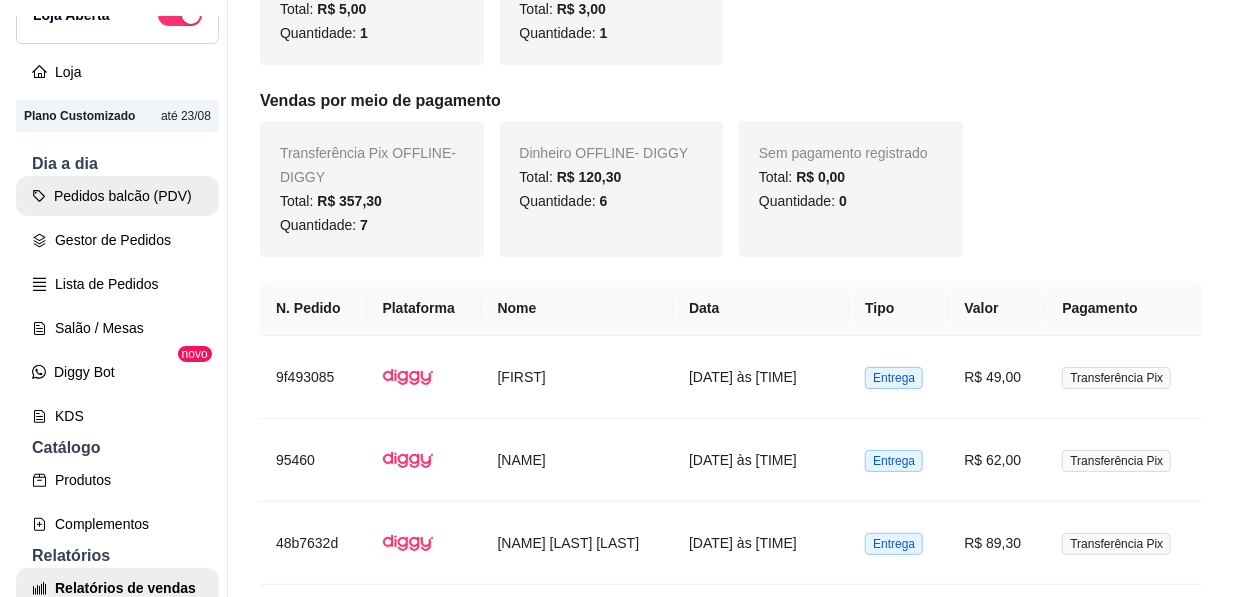 scroll, scrollTop: 1237, scrollLeft: 0, axis: vertical 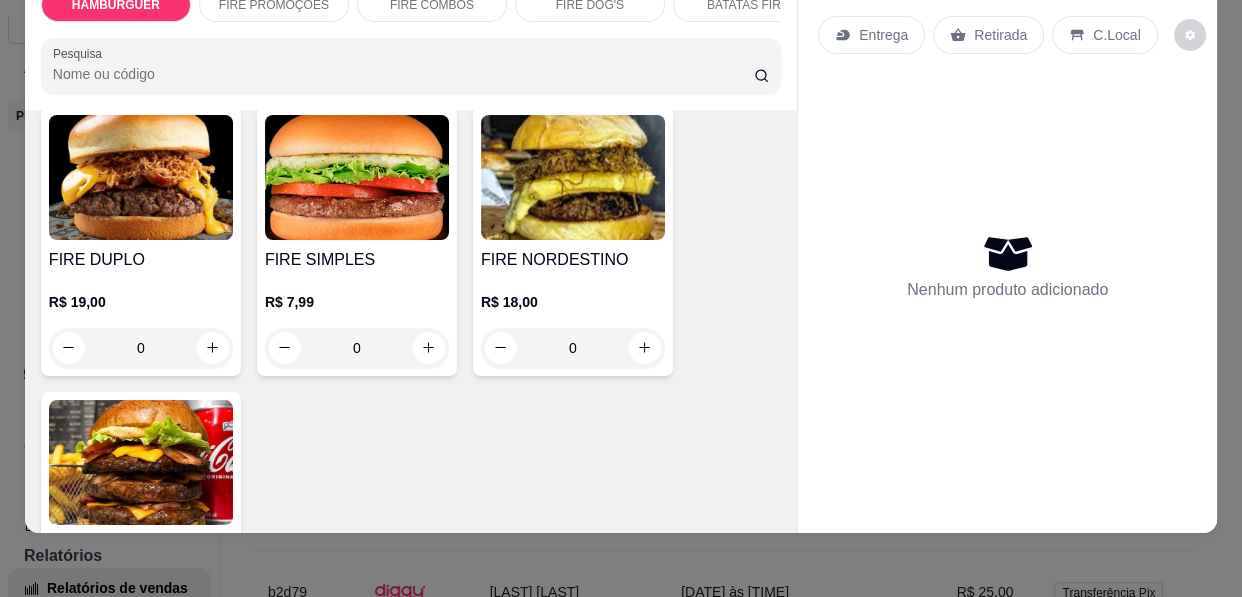 click on "0" at bounding box center (357, 348) 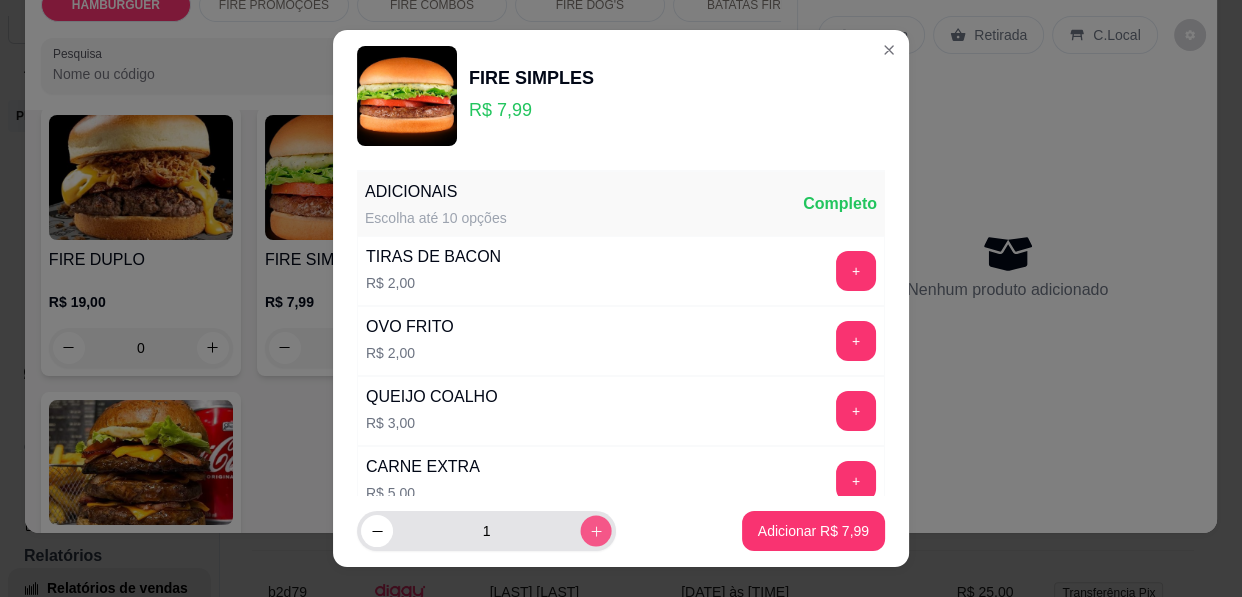 click 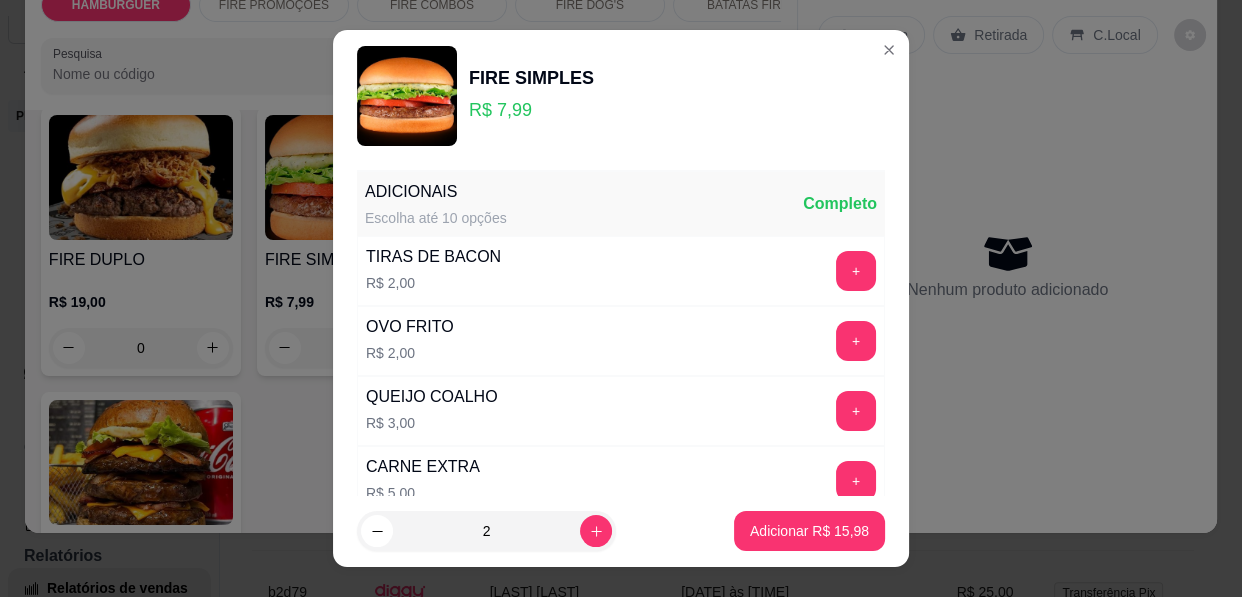 click on "Adicionar   R$ 15,98" at bounding box center [809, 531] 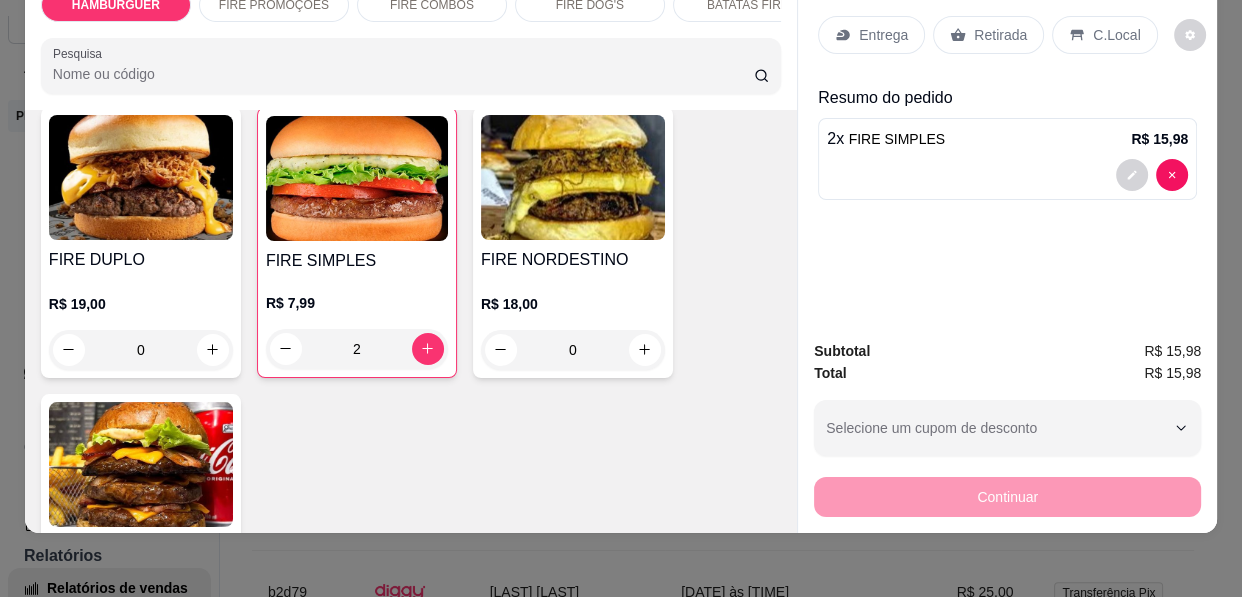 click on "Entrega" at bounding box center (871, 35) 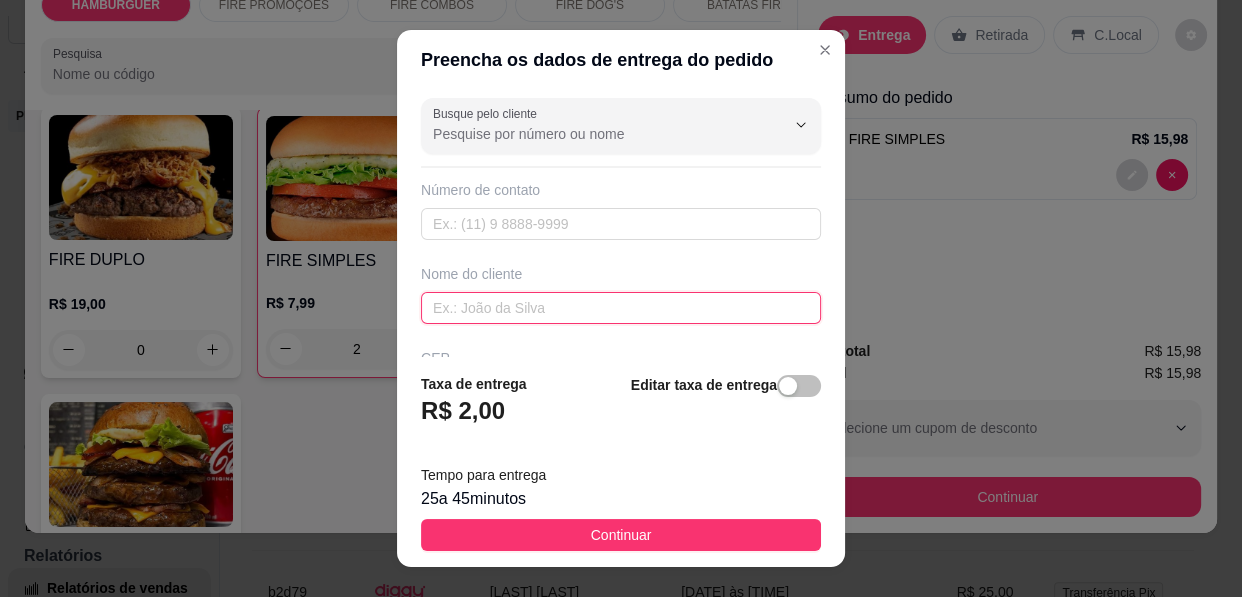 click at bounding box center [621, 308] 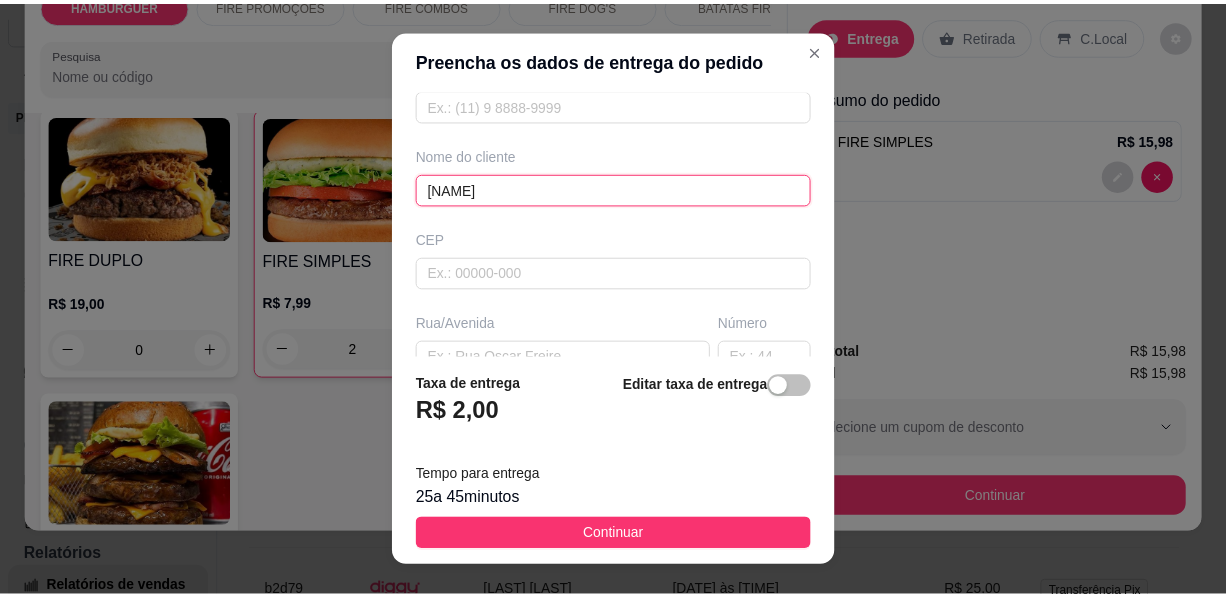scroll, scrollTop: 181, scrollLeft: 0, axis: vertical 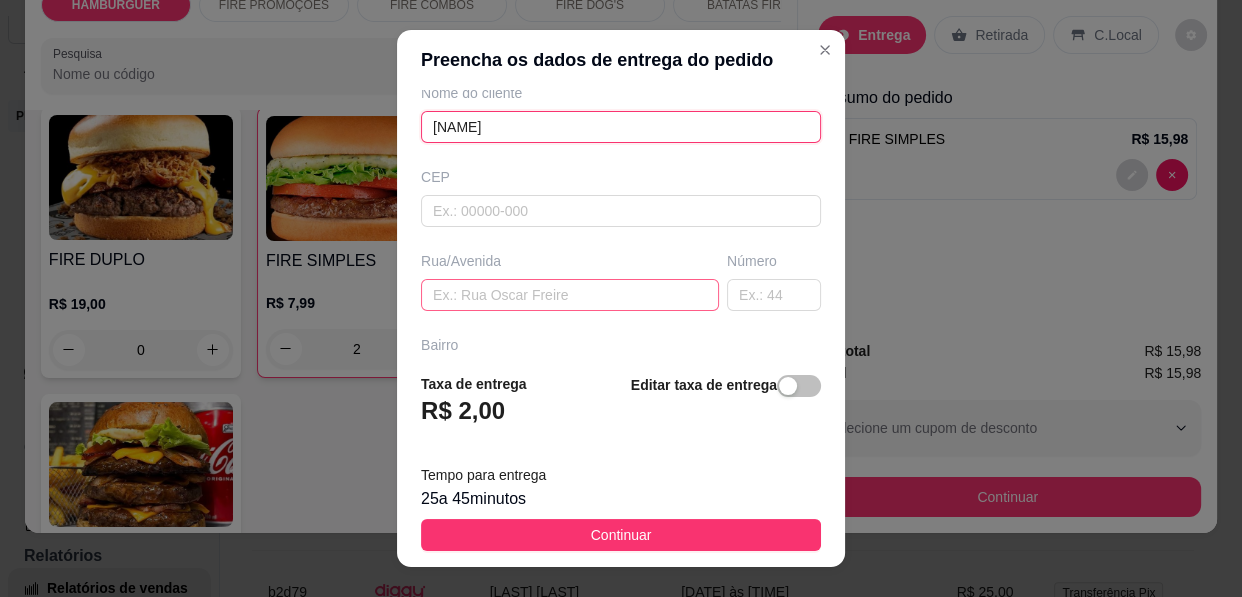 type on "[NAME]" 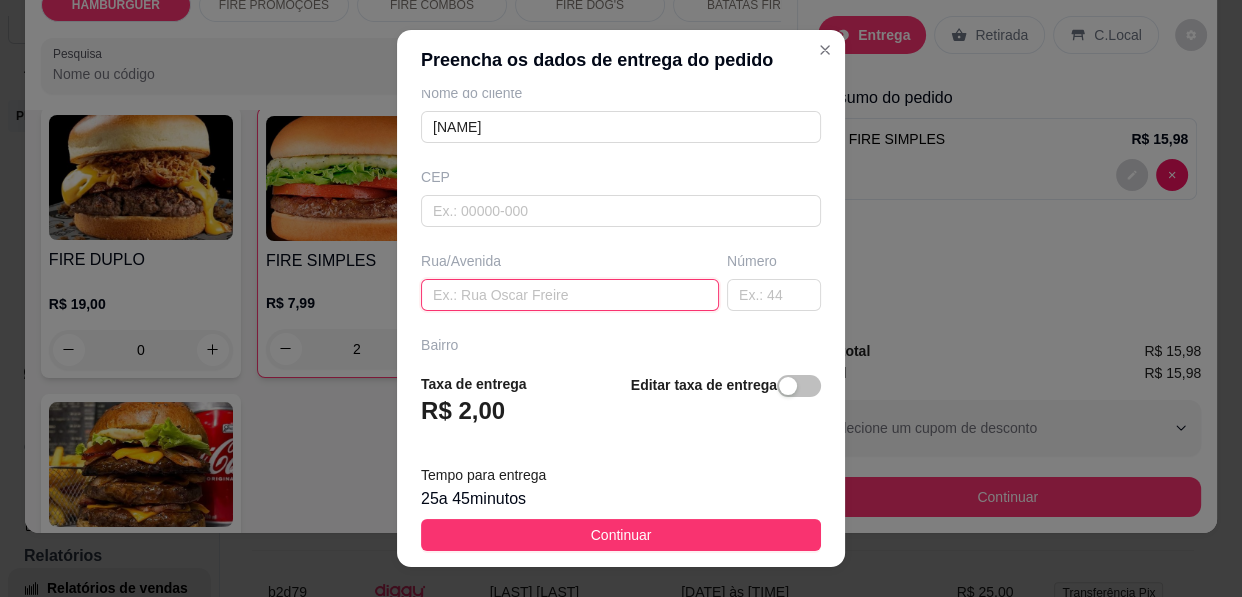 click at bounding box center (570, 295) 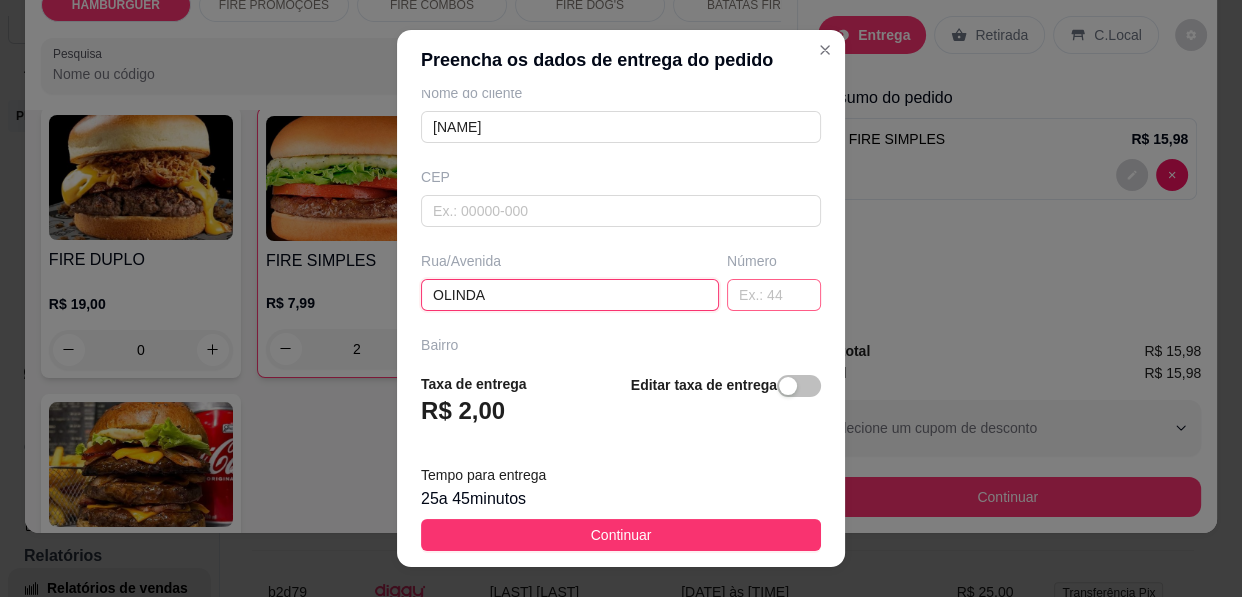 type on "OLINDA" 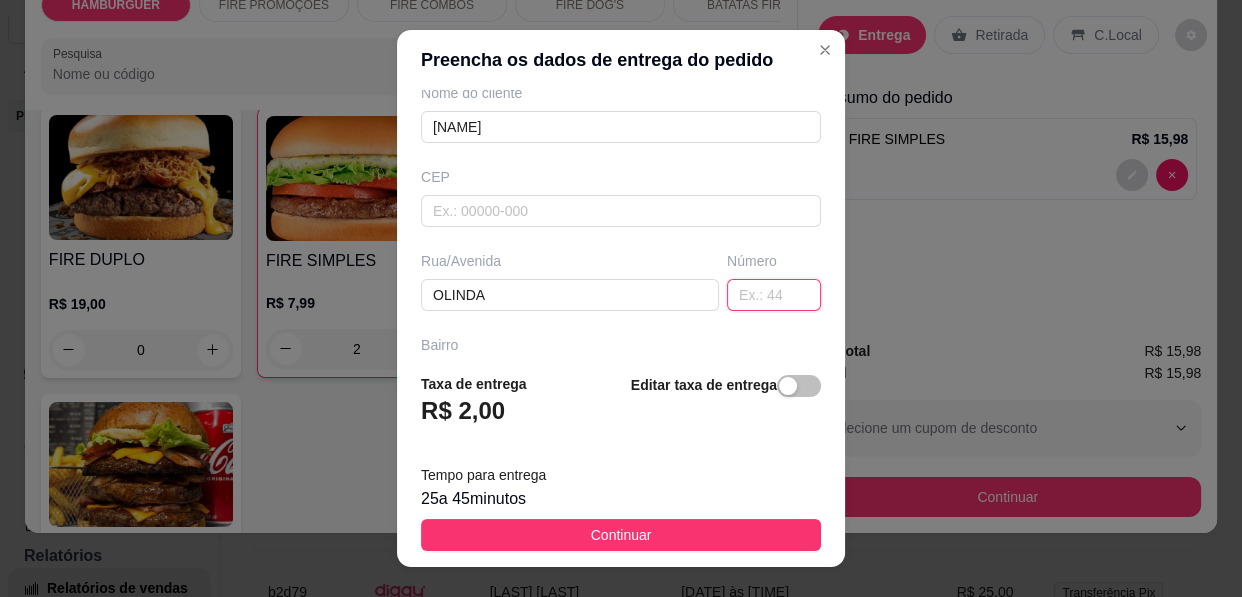 click at bounding box center (774, 295) 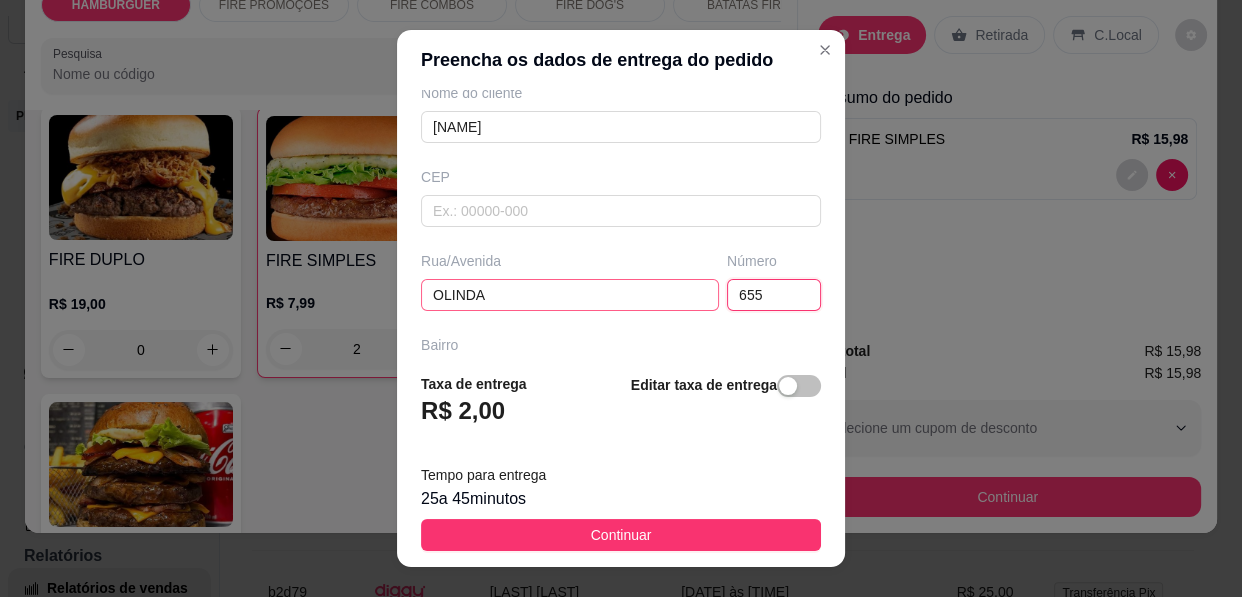 type on "655" 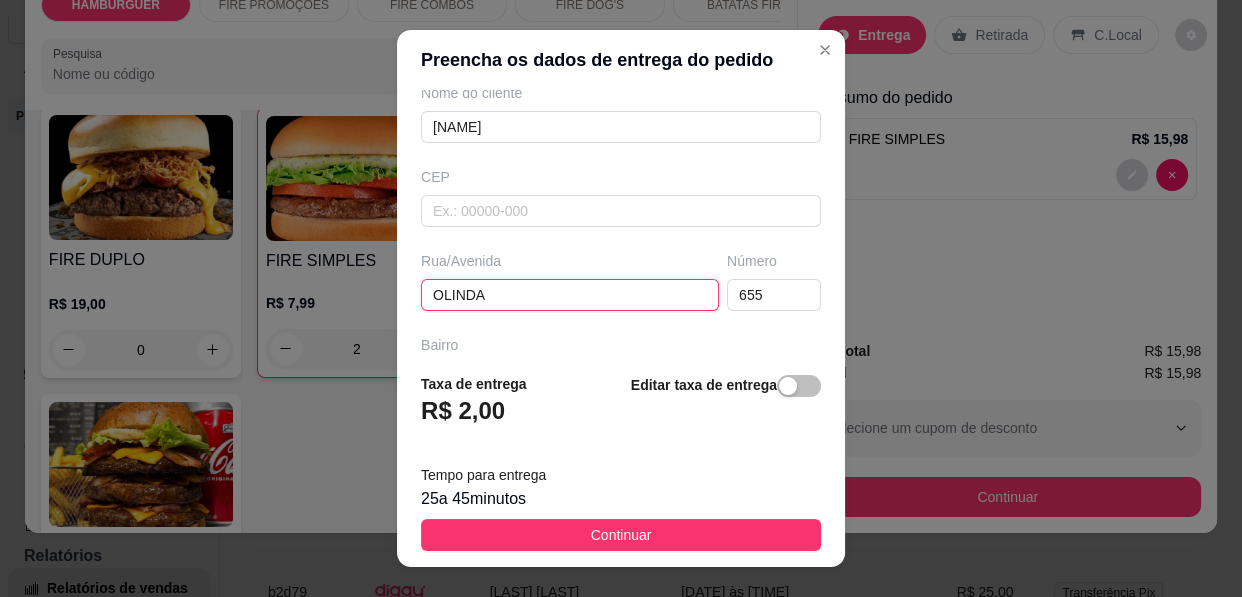 click on "OLINDA" at bounding box center (570, 295) 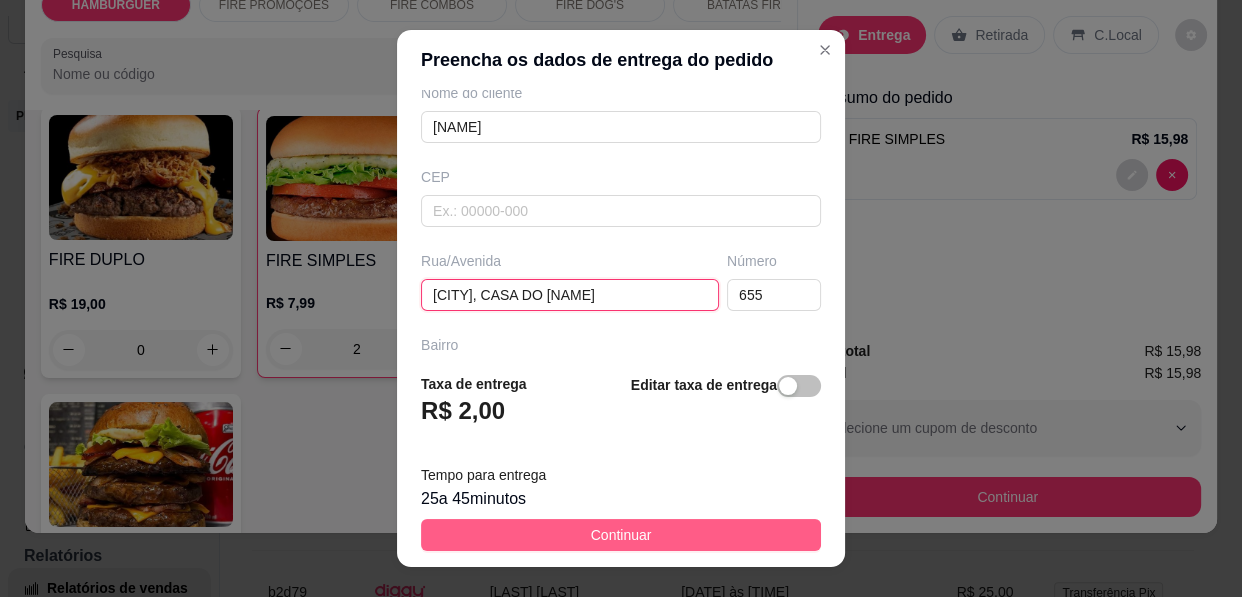 type on "[CITY], CASA DO [NAME]" 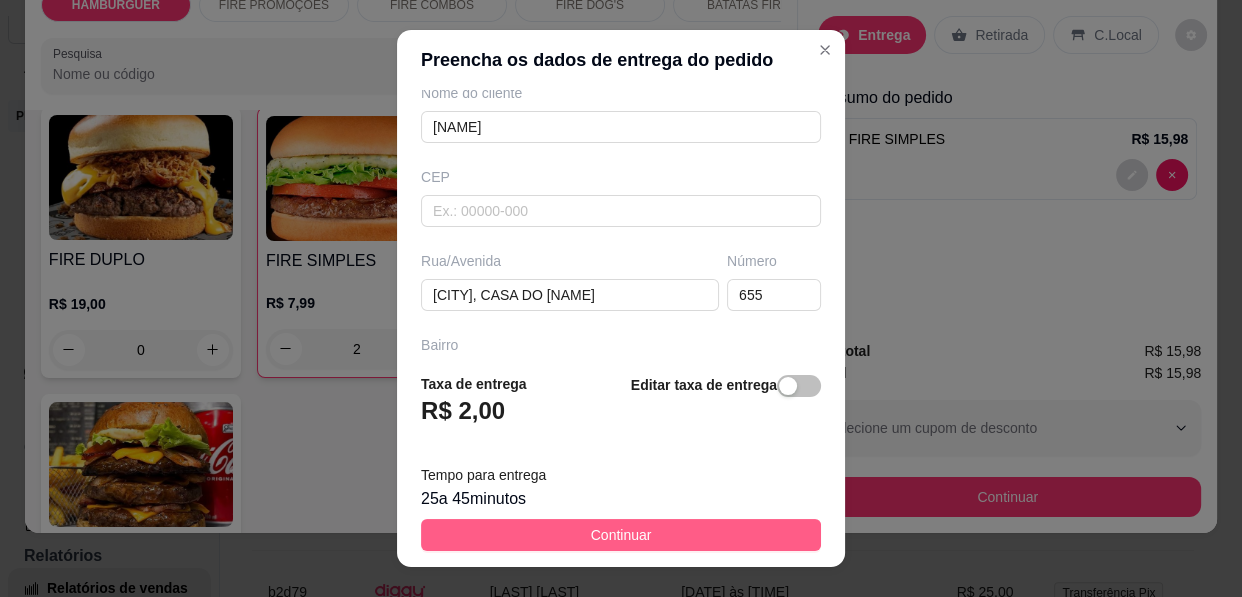click on "Continuar" at bounding box center [621, 535] 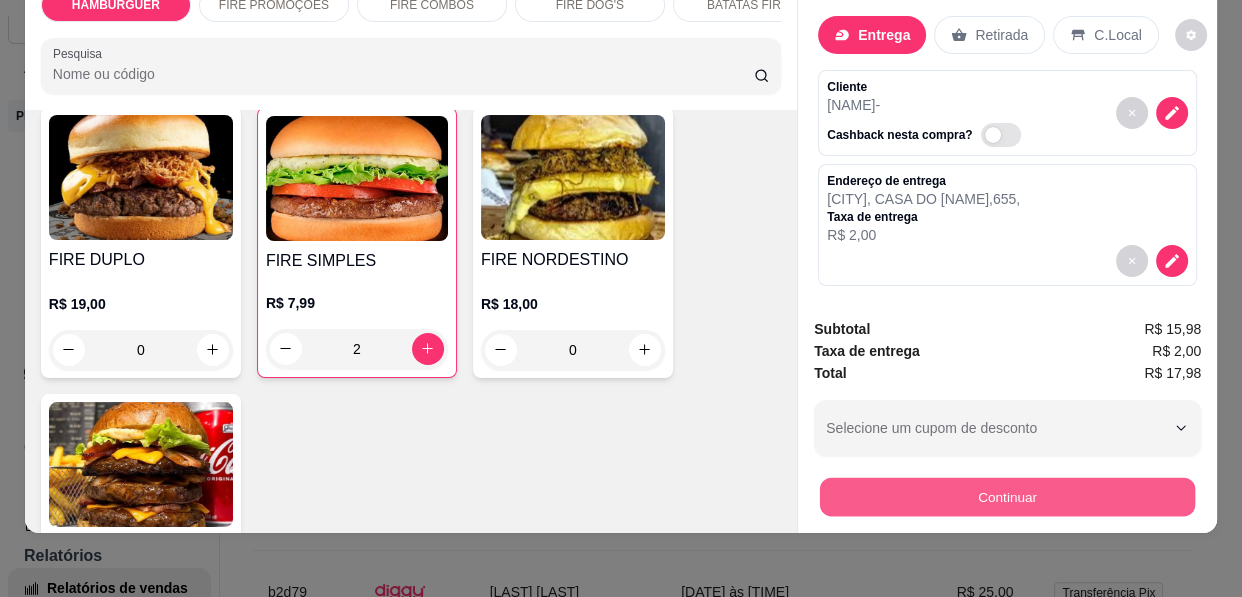 click on "Continuar" at bounding box center [1007, 497] 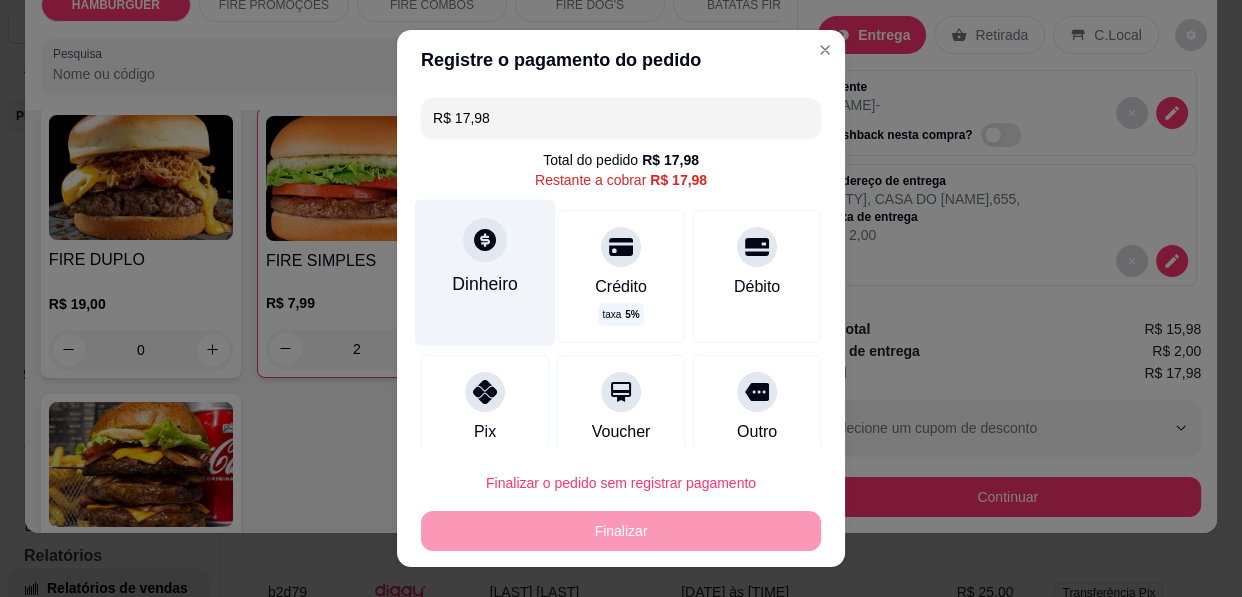 click 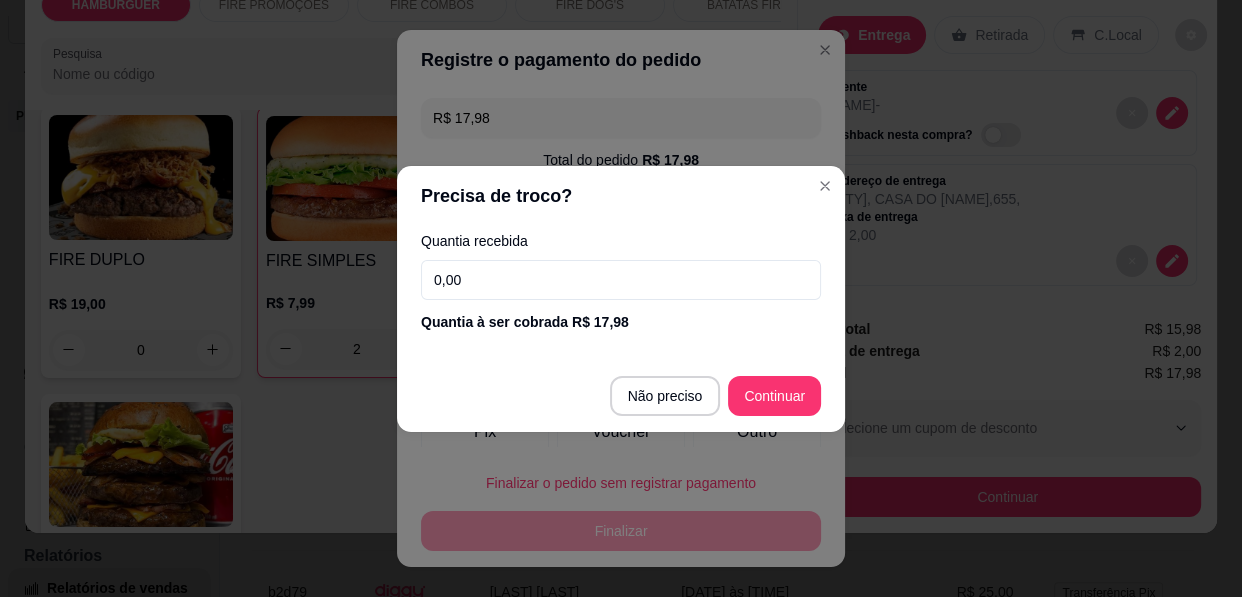 click on "0,00" at bounding box center [621, 280] 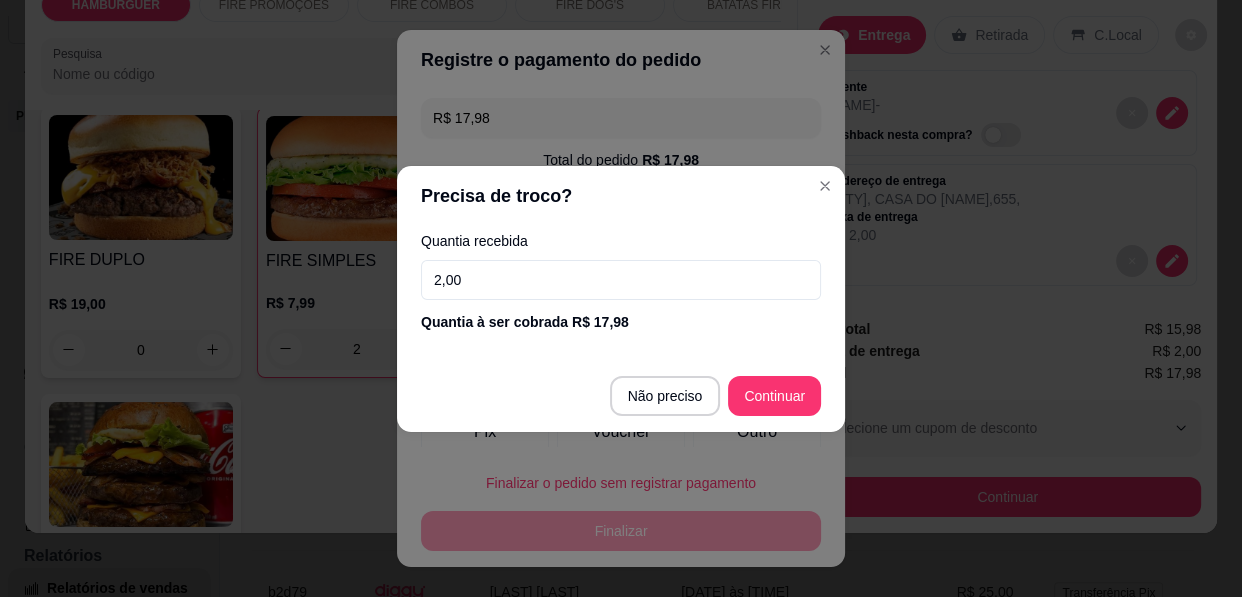 type on "20,00" 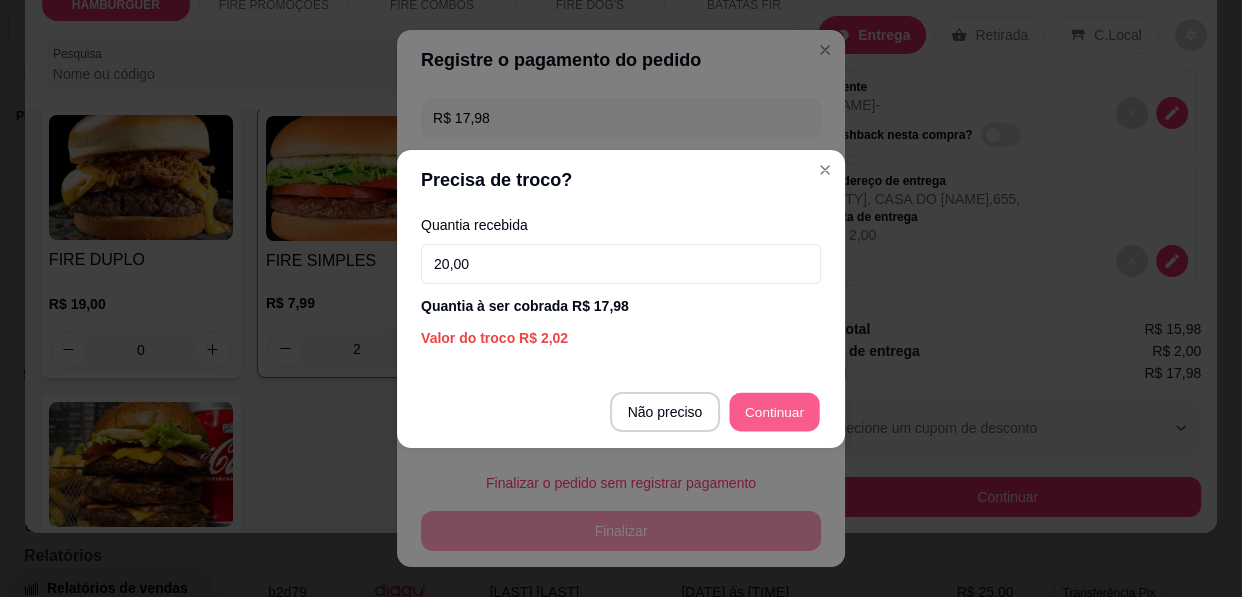 type on "R$ 0,00" 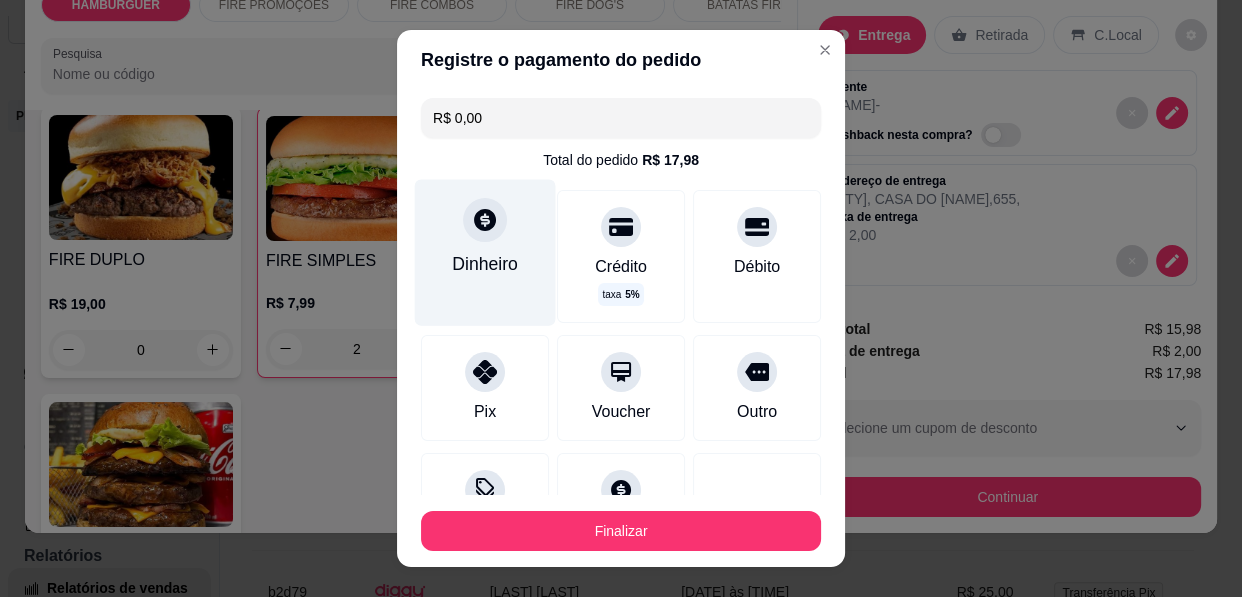 click on "Dinheiro" at bounding box center (485, 252) 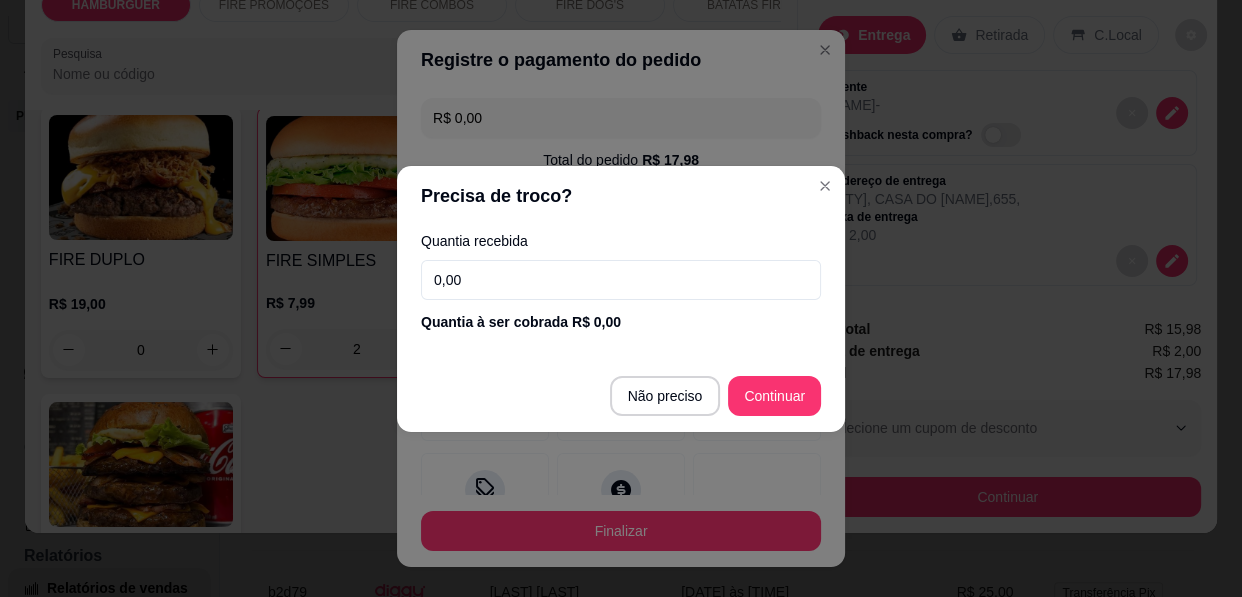 click on "0,00" at bounding box center (621, 280) 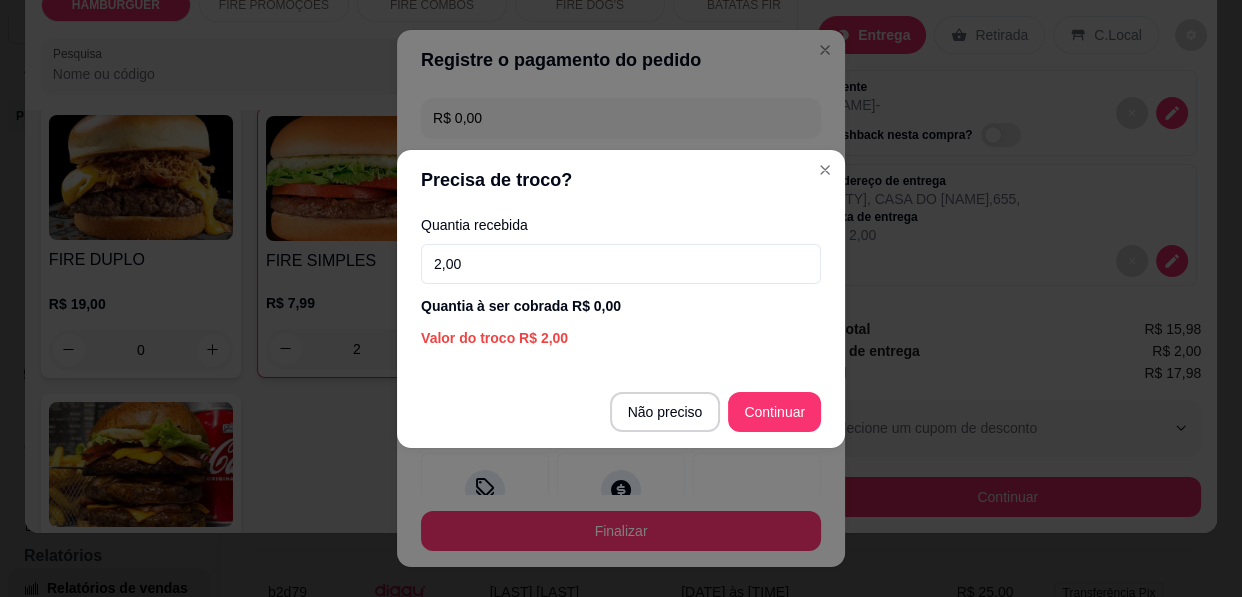 type on "20,00" 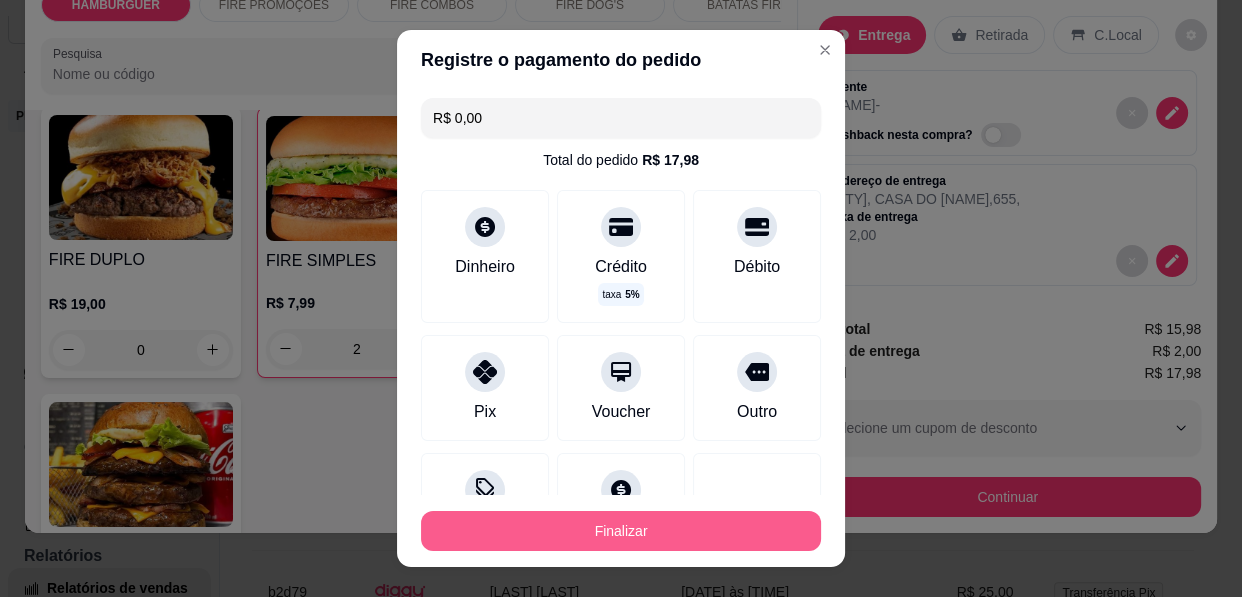 click on "Finalizar" at bounding box center (621, 531) 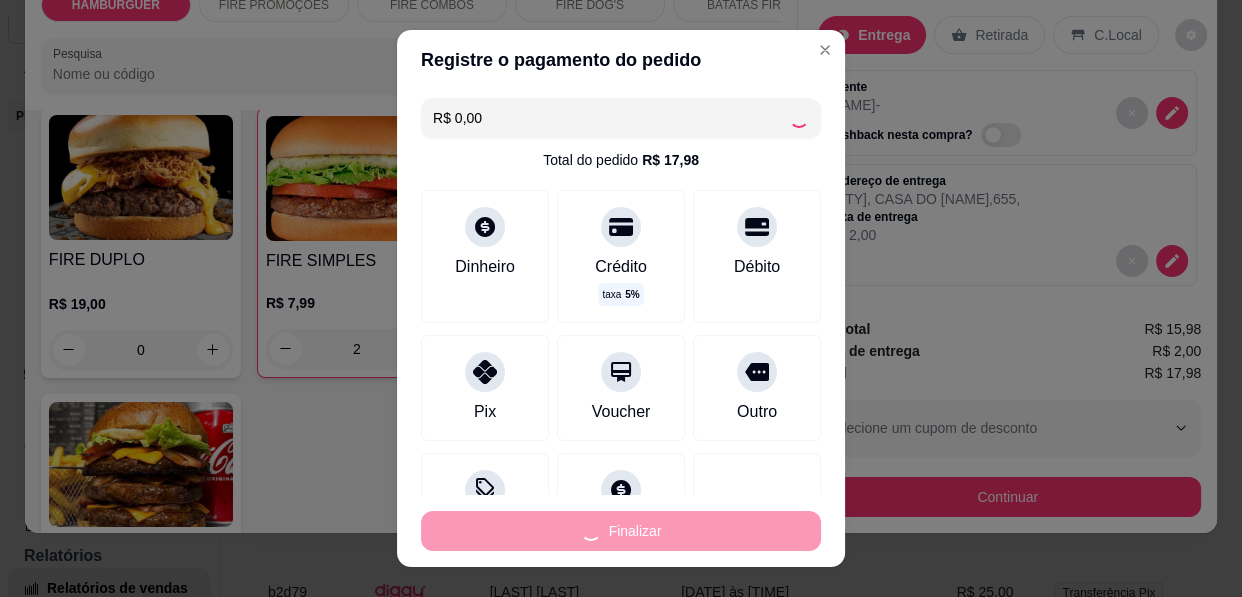 type on "0" 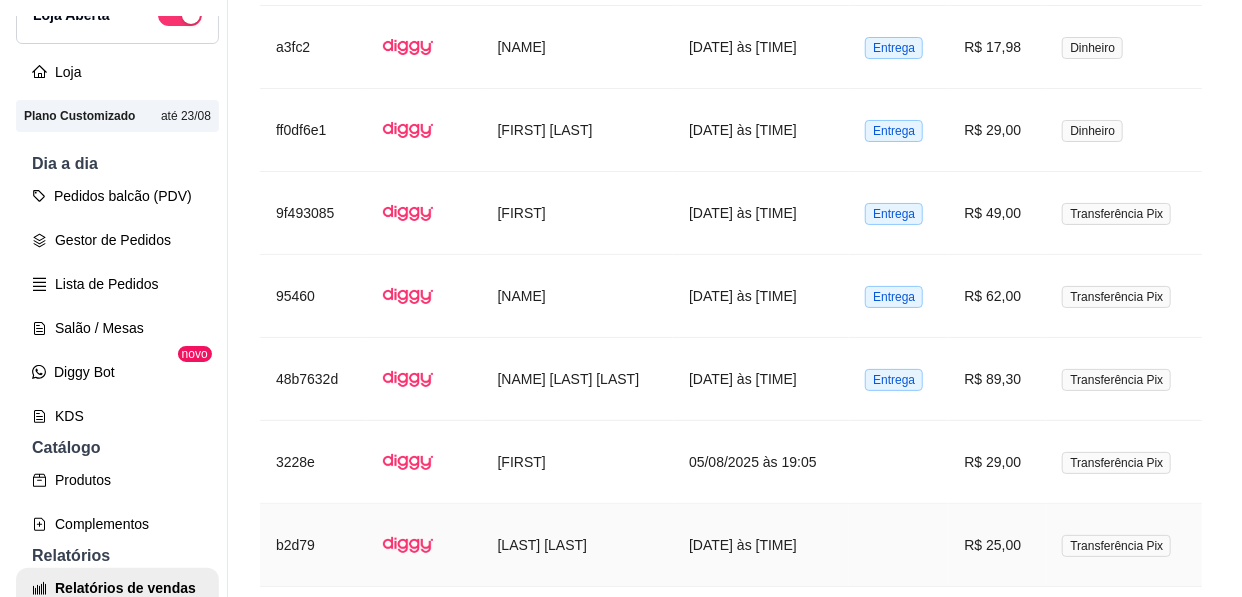 scroll, scrollTop: 1419, scrollLeft: 0, axis: vertical 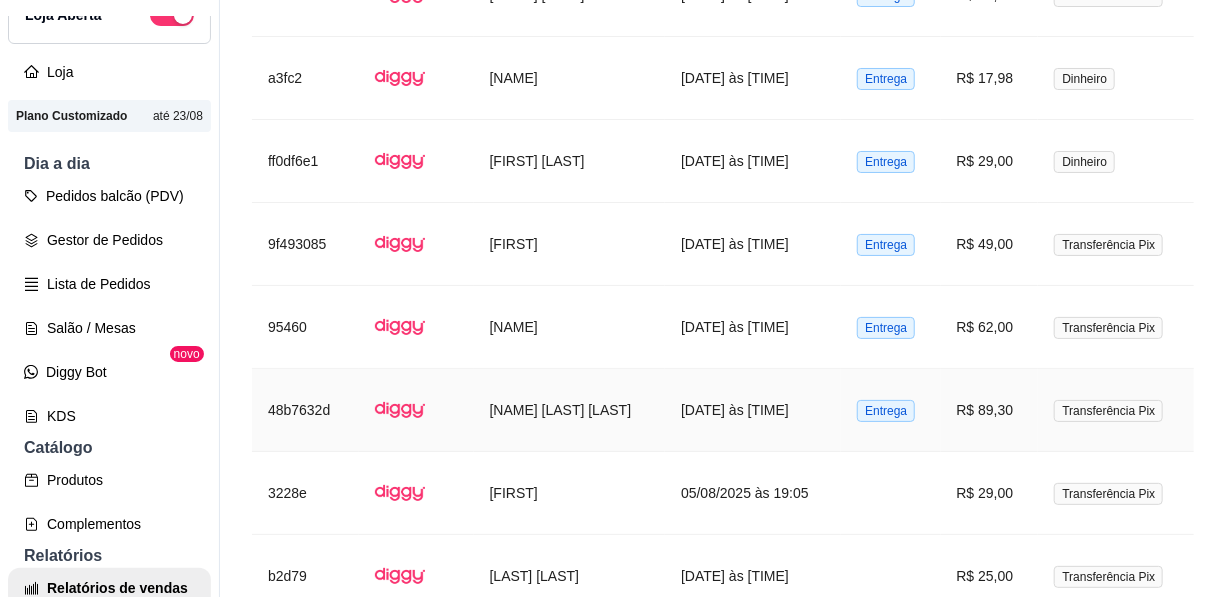 click on "Entrega" at bounding box center [886, 411] 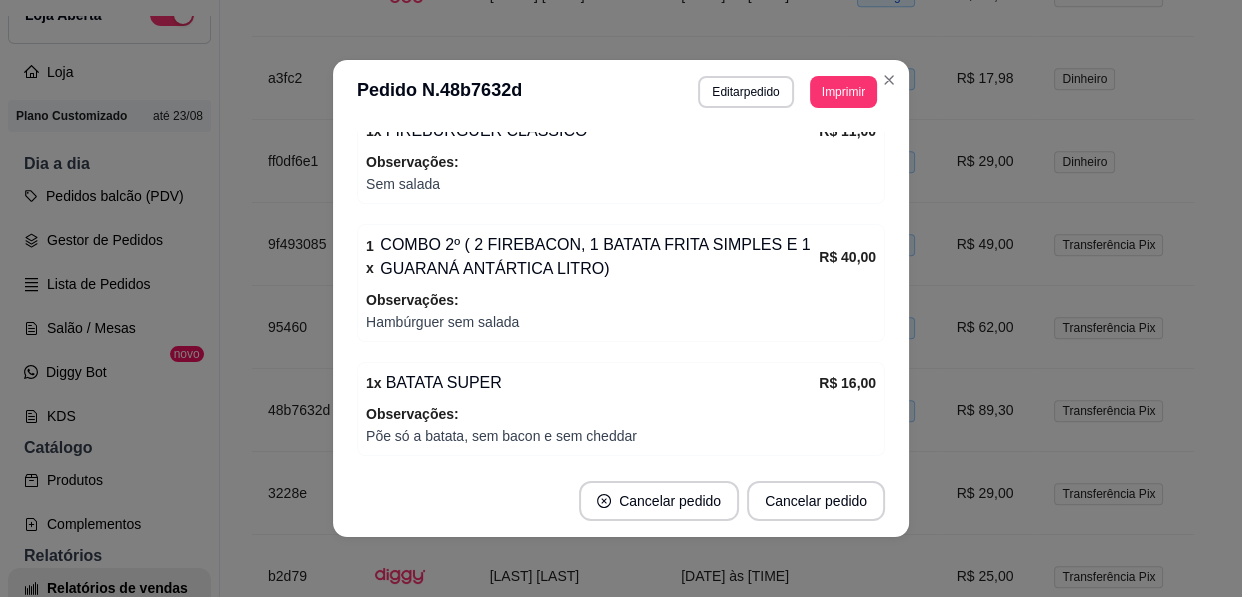 scroll, scrollTop: 890, scrollLeft: 0, axis: vertical 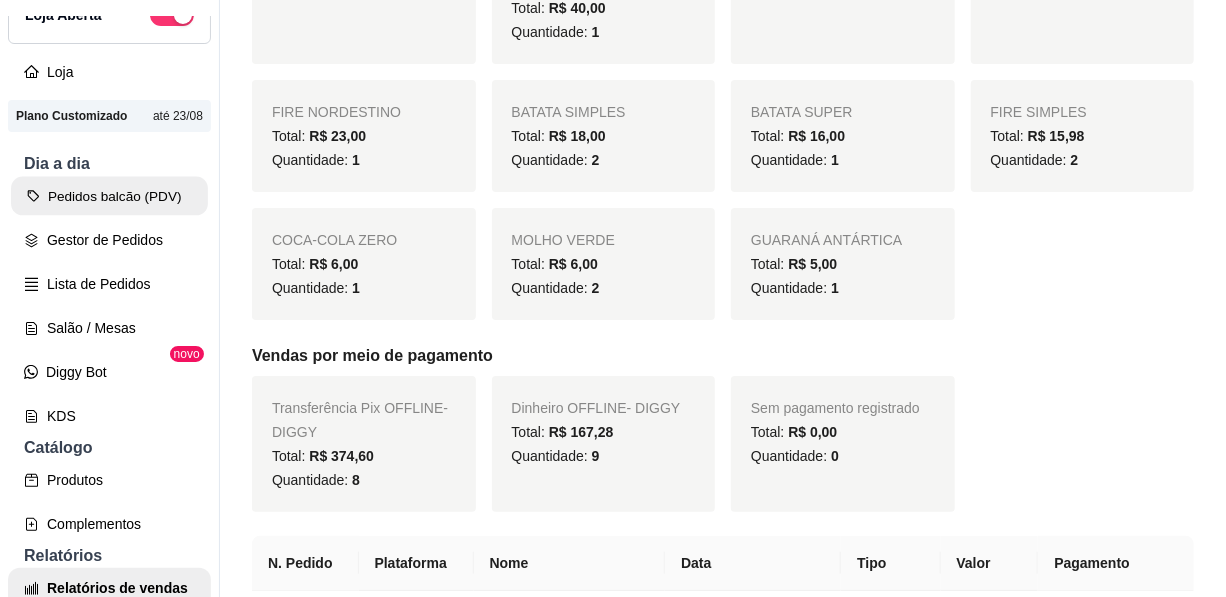 click on "Pedidos balcão (PDV)" at bounding box center (109, 196) 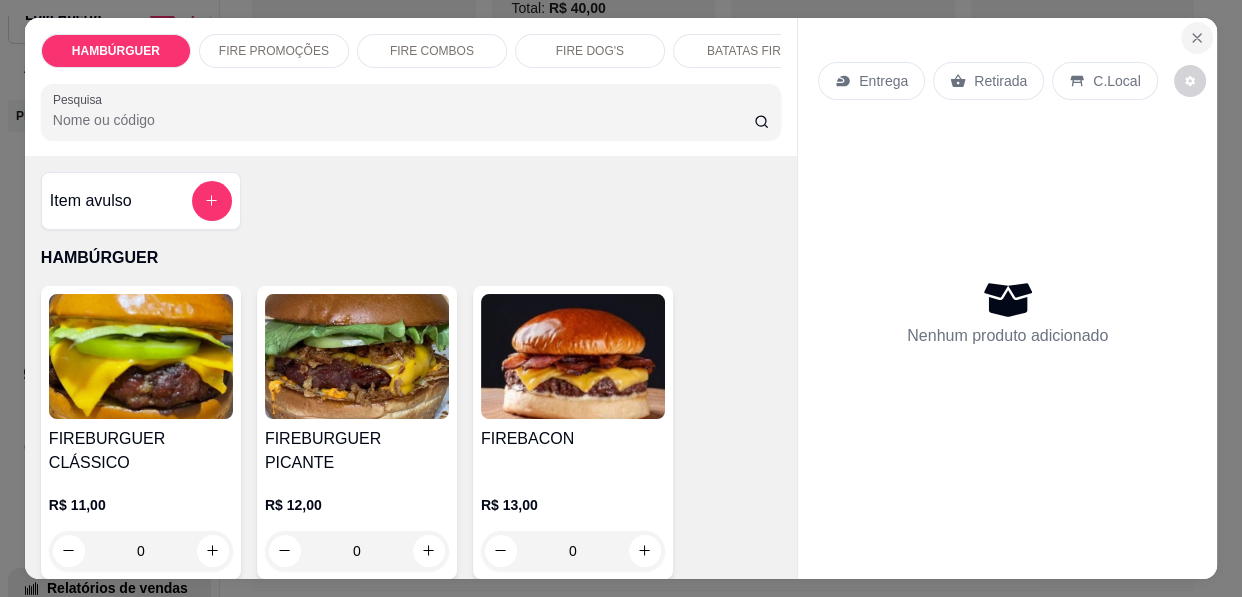 click 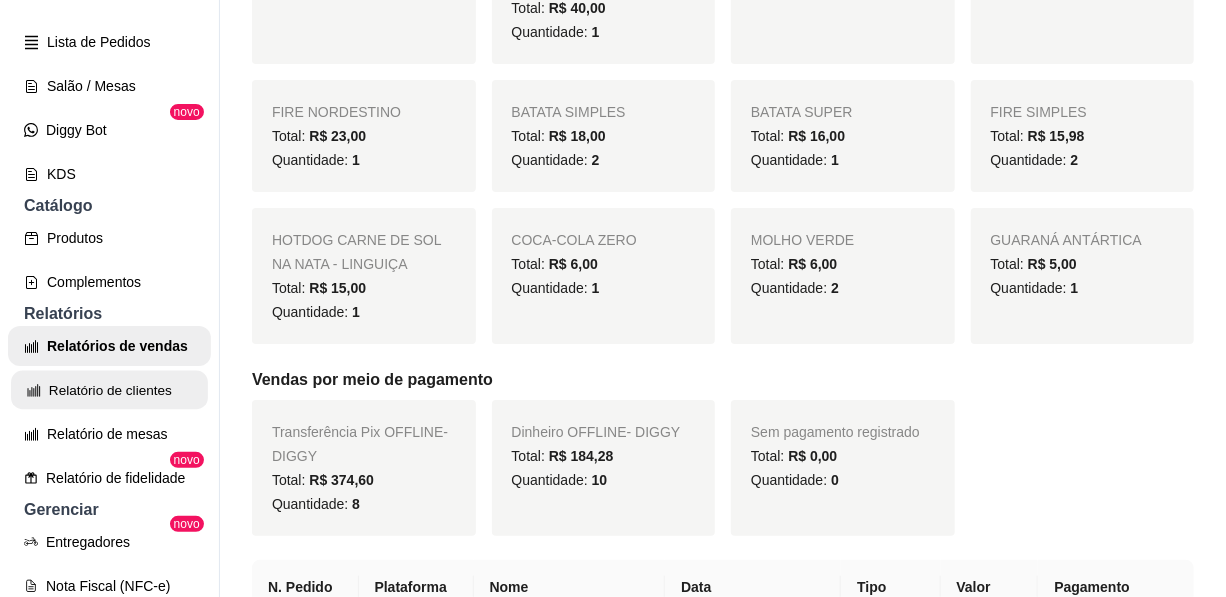 scroll, scrollTop: 363, scrollLeft: 0, axis: vertical 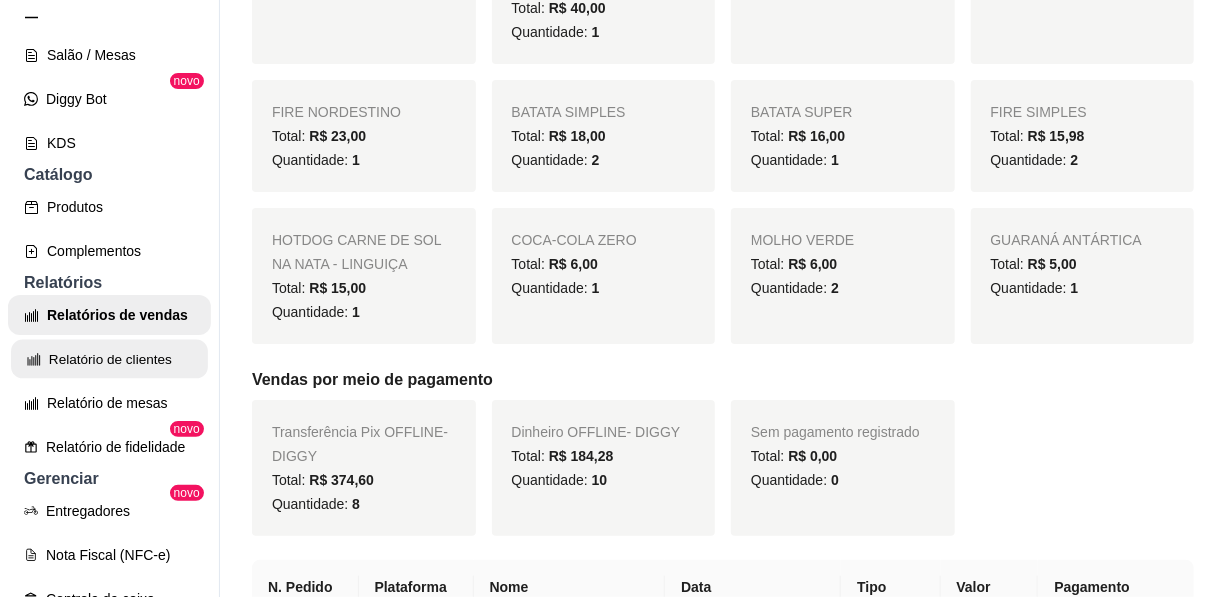 click on "Relatório de clientes" at bounding box center [109, 359] 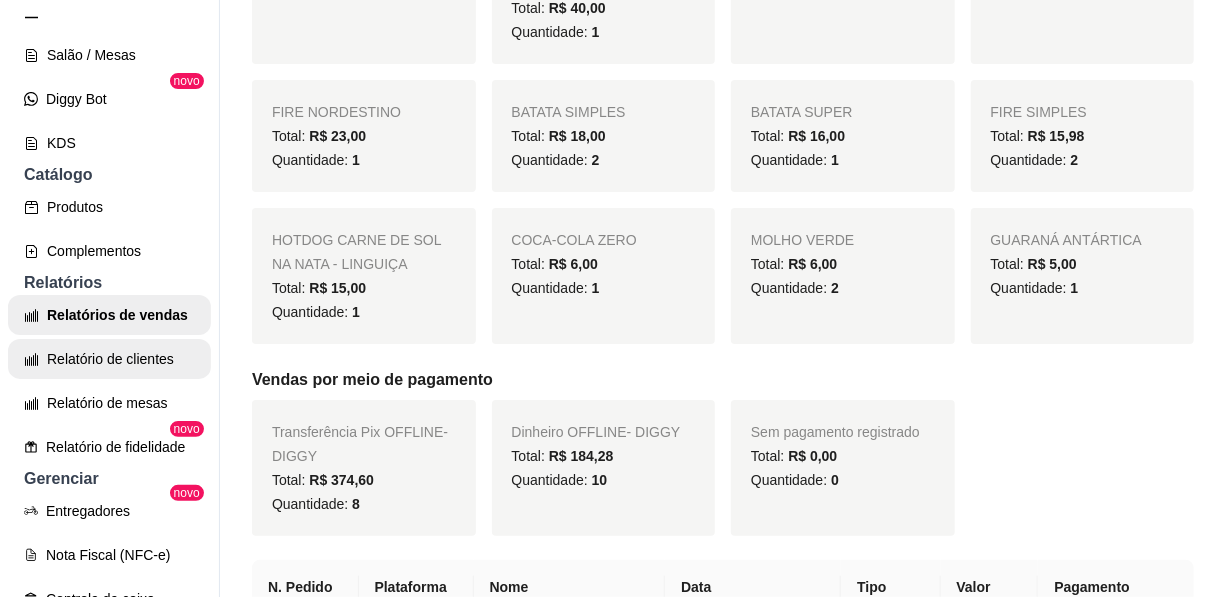 select on "30" 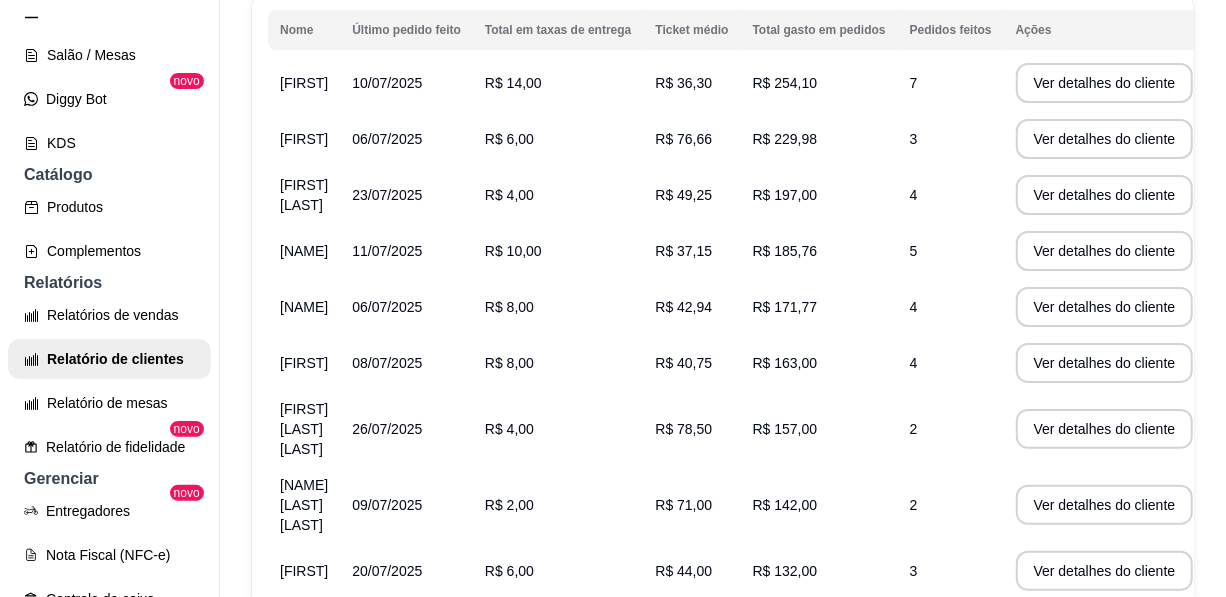 scroll, scrollTop: 315, scrollLeft: 0, axis: vertical 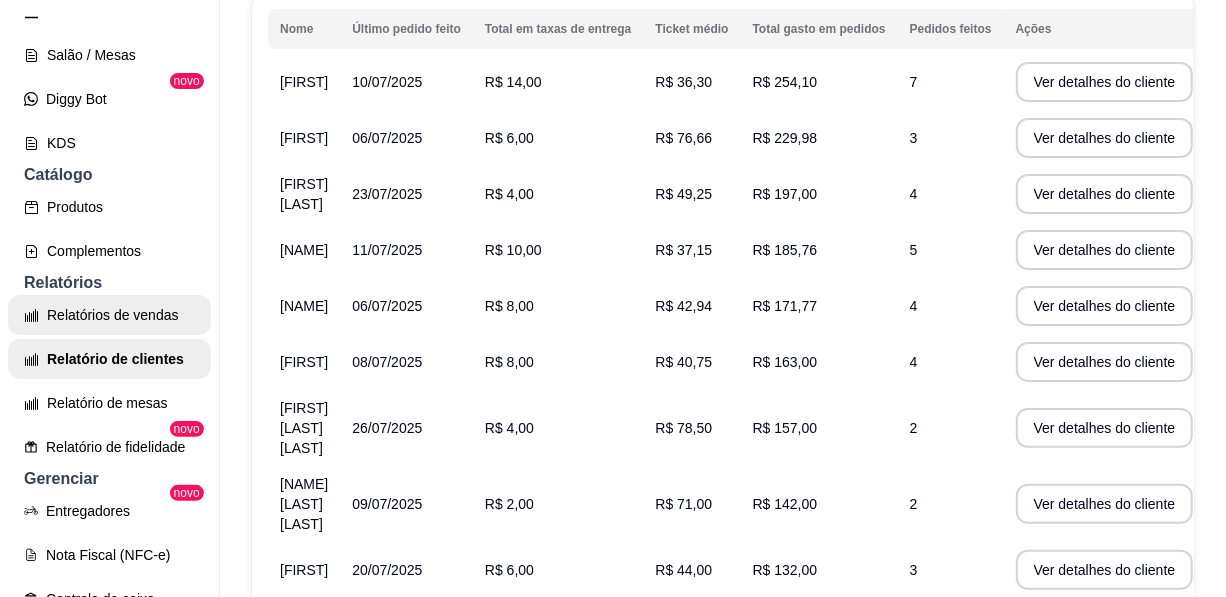 click on "Relatórios de vendas" at bounding box center [109, 315] 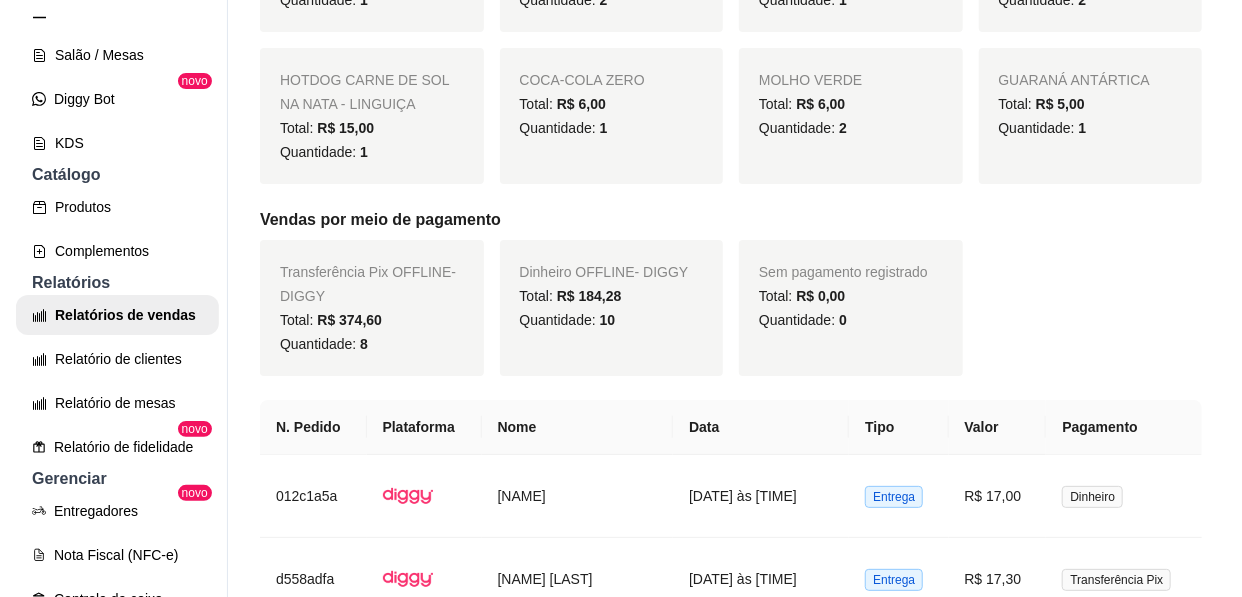 scroll, scrollTop: 909, scrollLeft: 0, axis: vertical 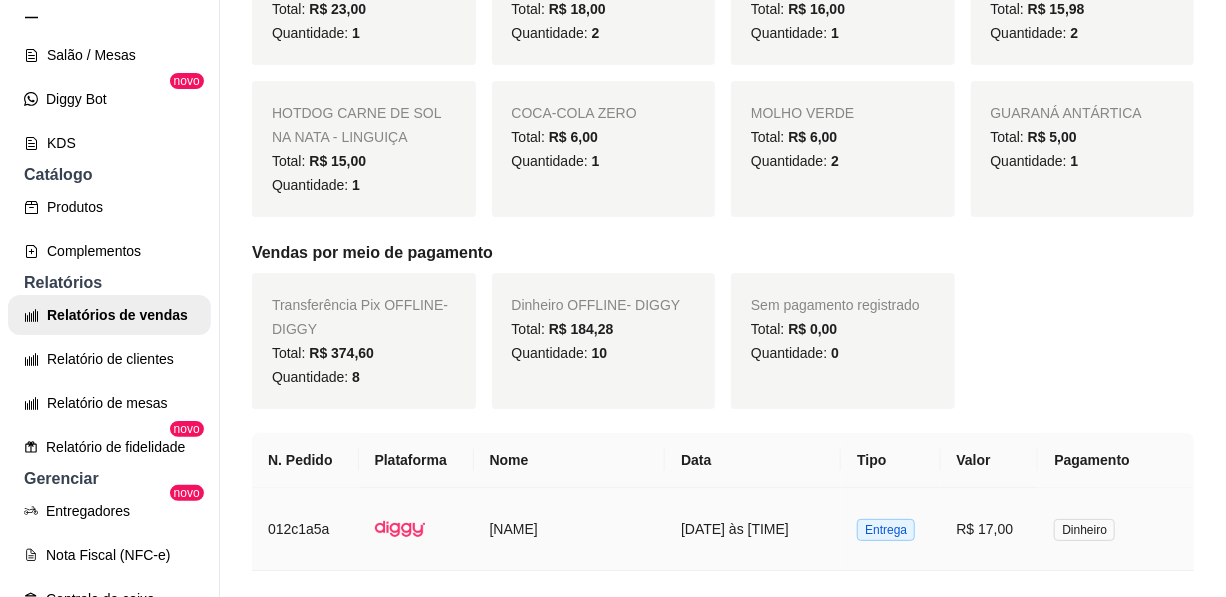 click on "Entrega" at bounding box center [886, 530] 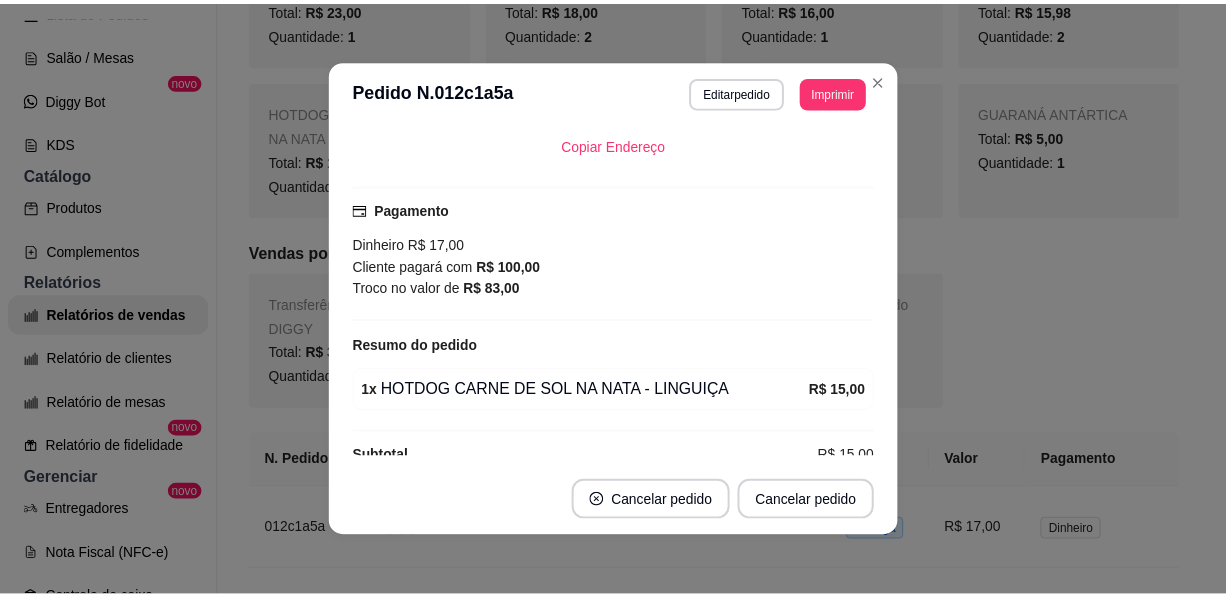 scroll, scrollTop: 449, scrollLeft: 0, axis: vertical 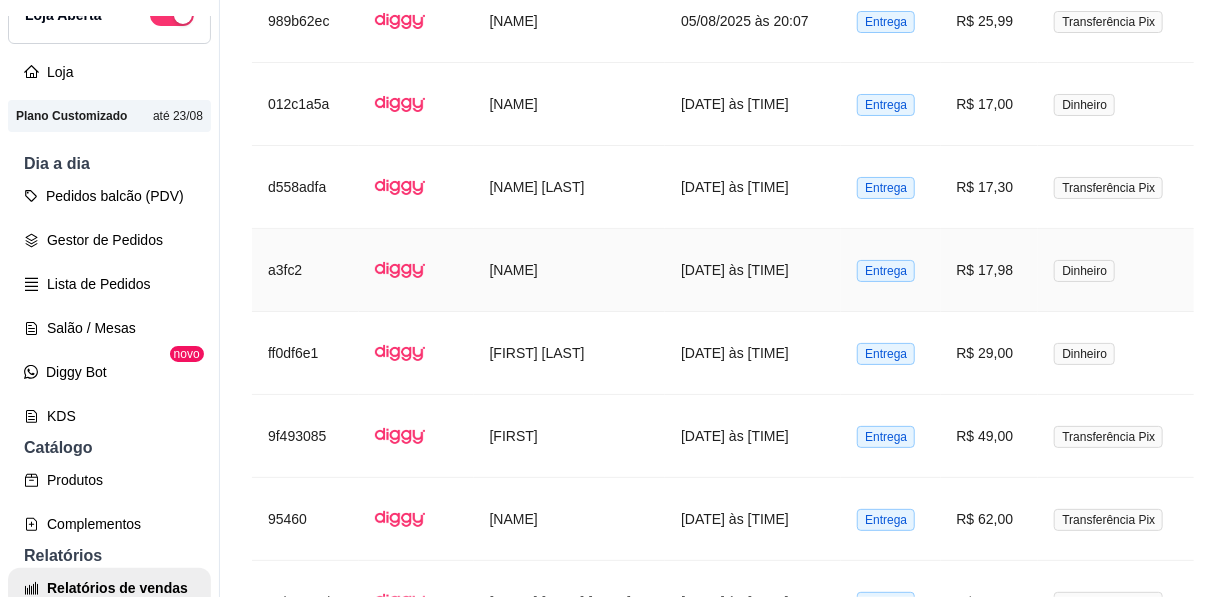 click on "a3fc2" at bounding box center (305, 270) 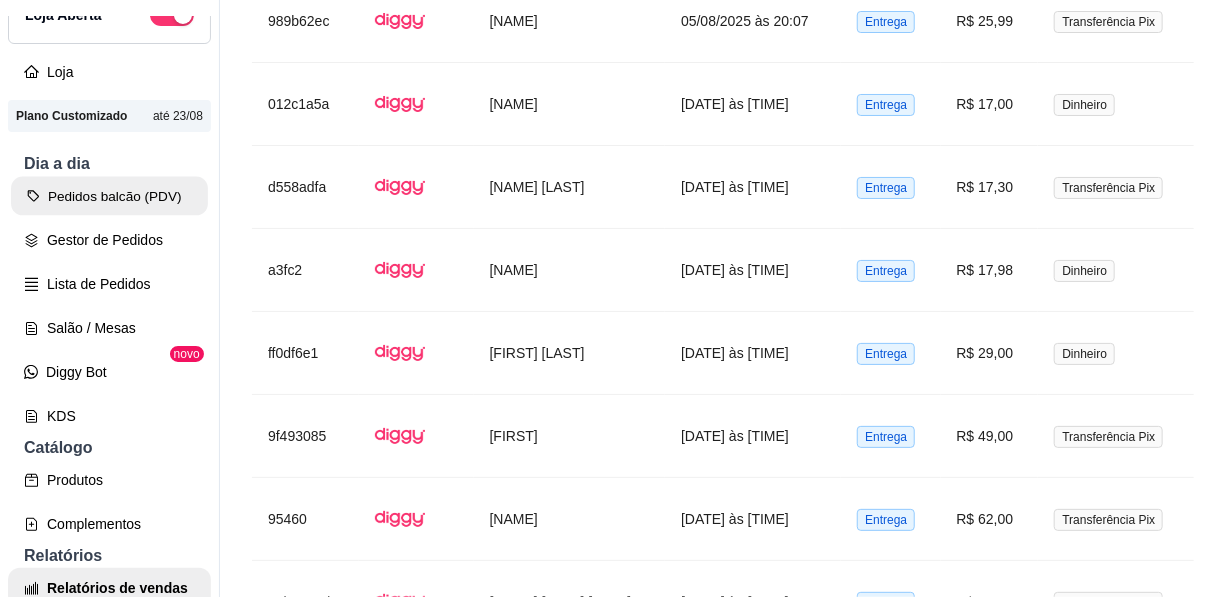 click on "Pedidos balcão (PDV)" at bounding box center [109, 196] 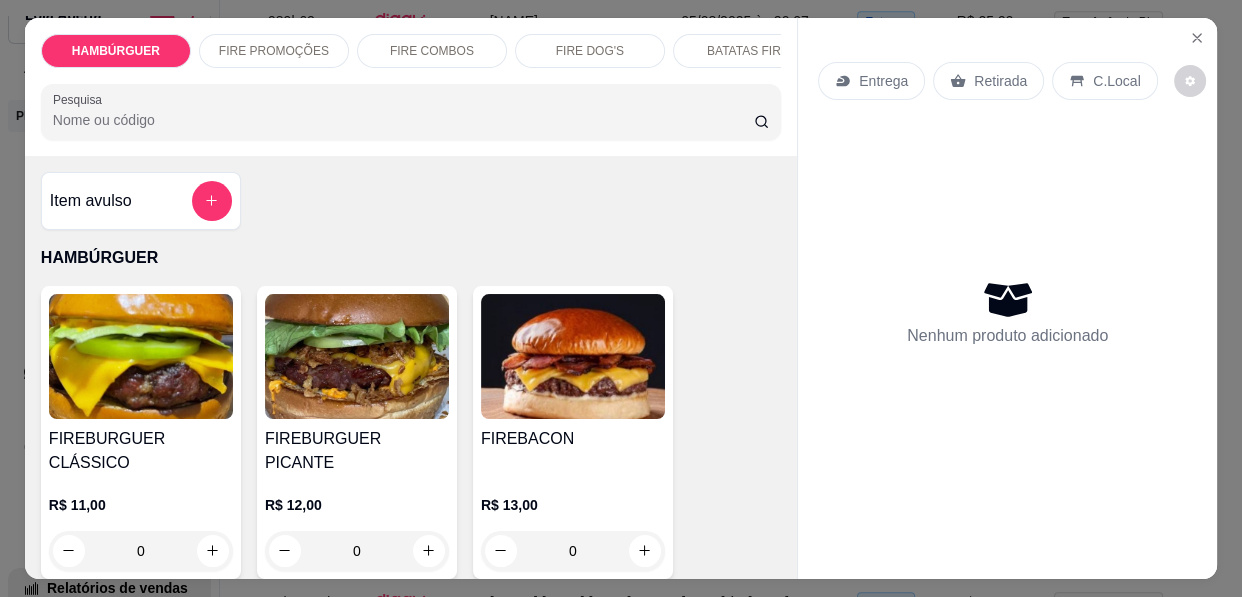 scroll, scrollTop: 90, scrollLeft: 0, axis: vertical 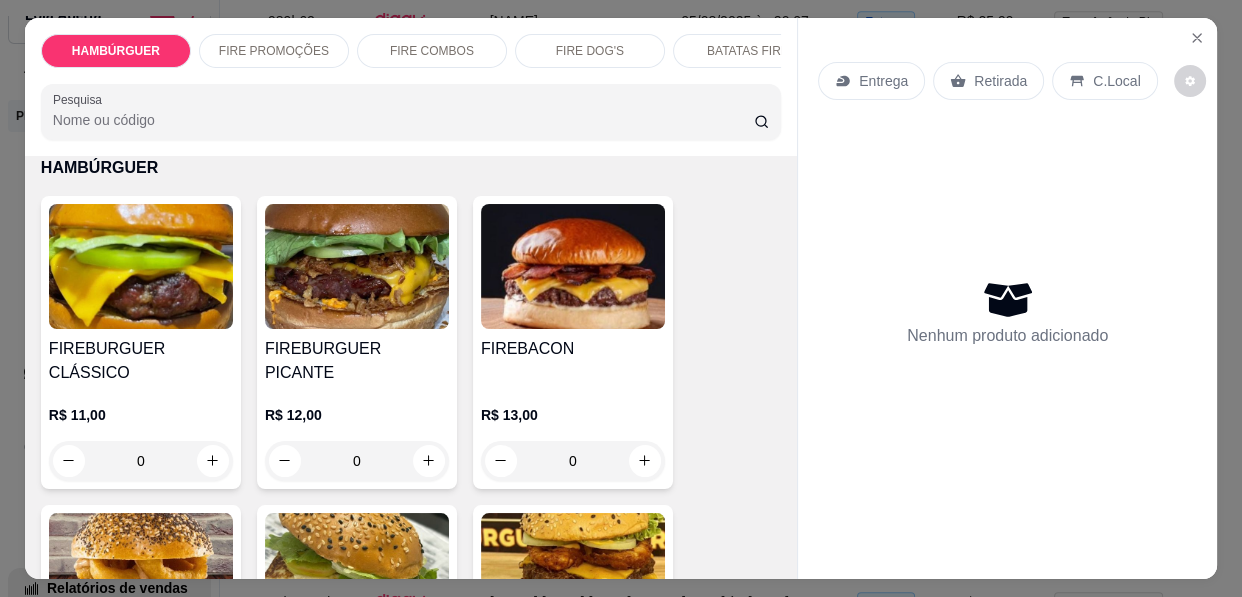 click on "0" at bounding box center [573, 461] 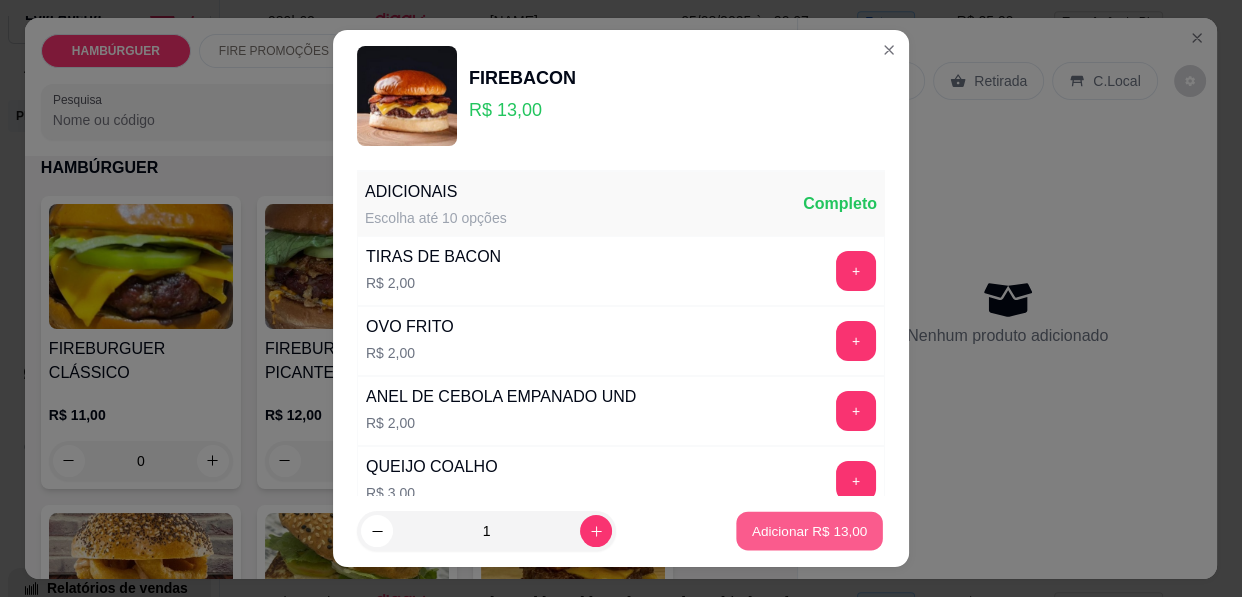 click on "Adicionar   R$ 13,00" at bounding box center [810, 530] 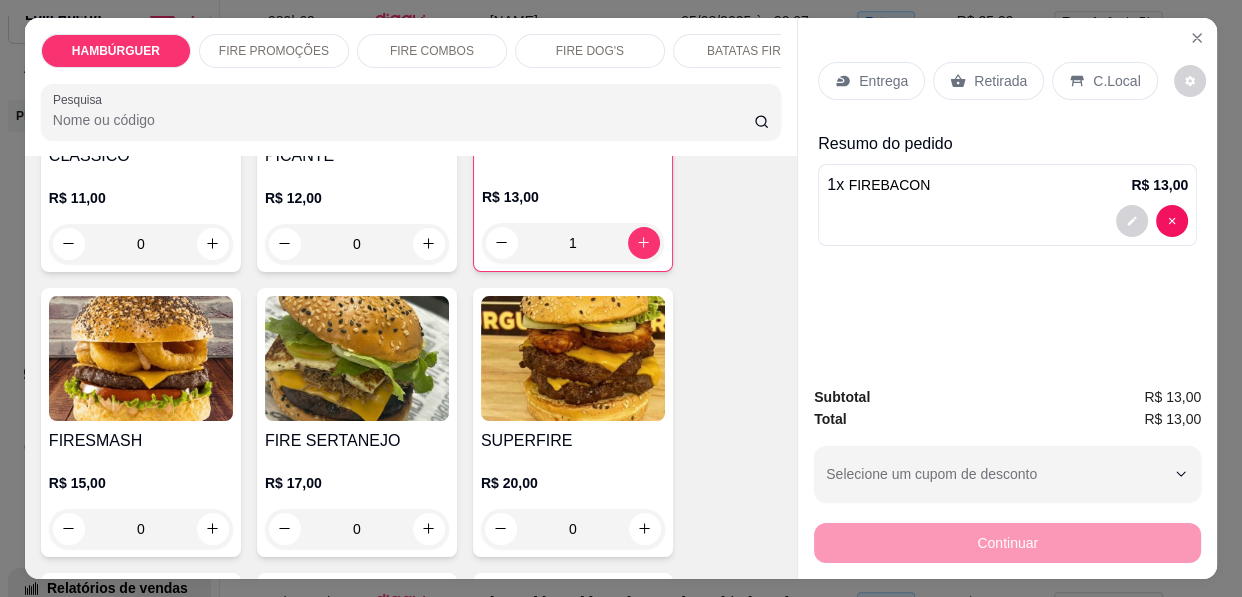 scroll, scrollTop: 363, scrollLeft: 0, axis: vertical 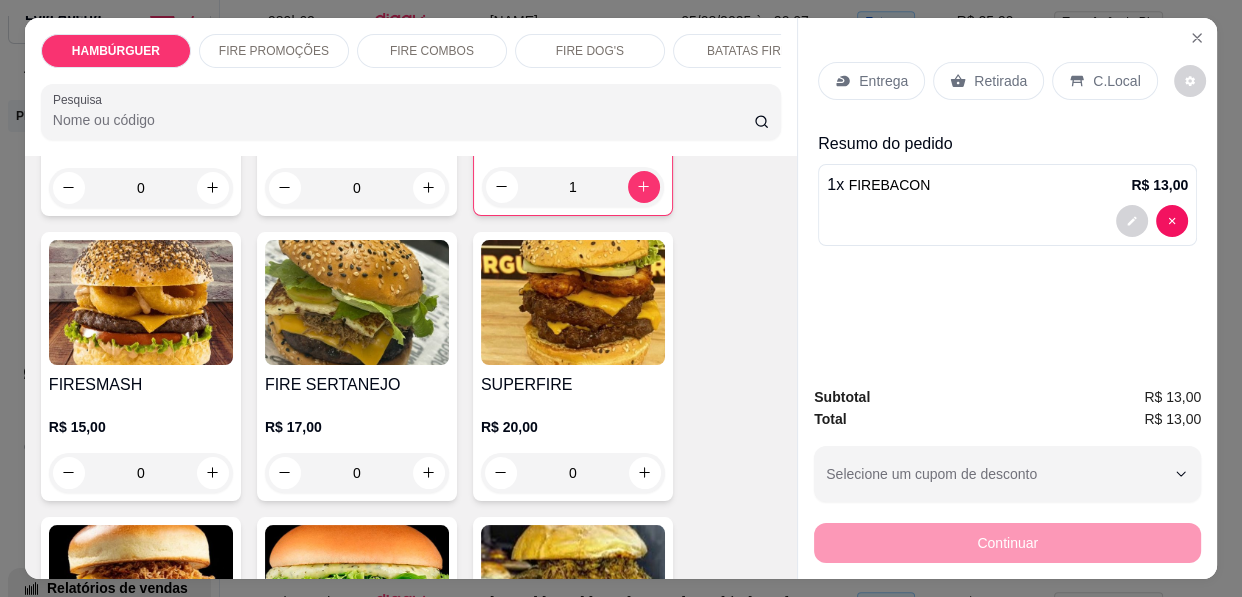 click on "0" at bounding box center (573, 473) 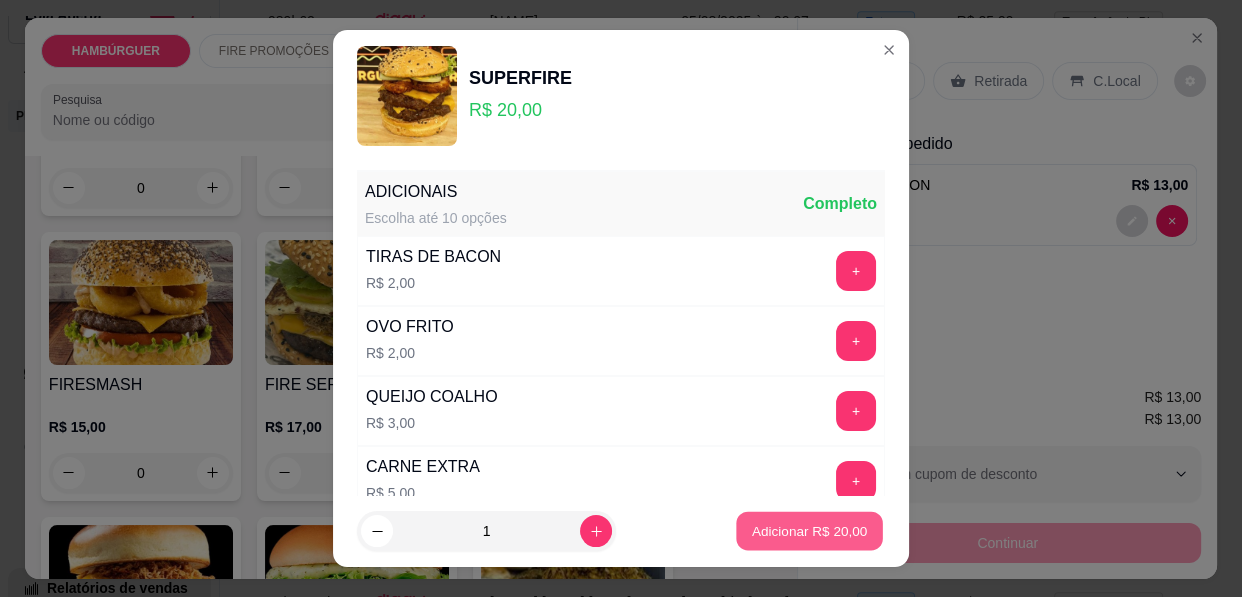 click on "Adicionar   R$ 20,00" at bounding box center [810, 530] 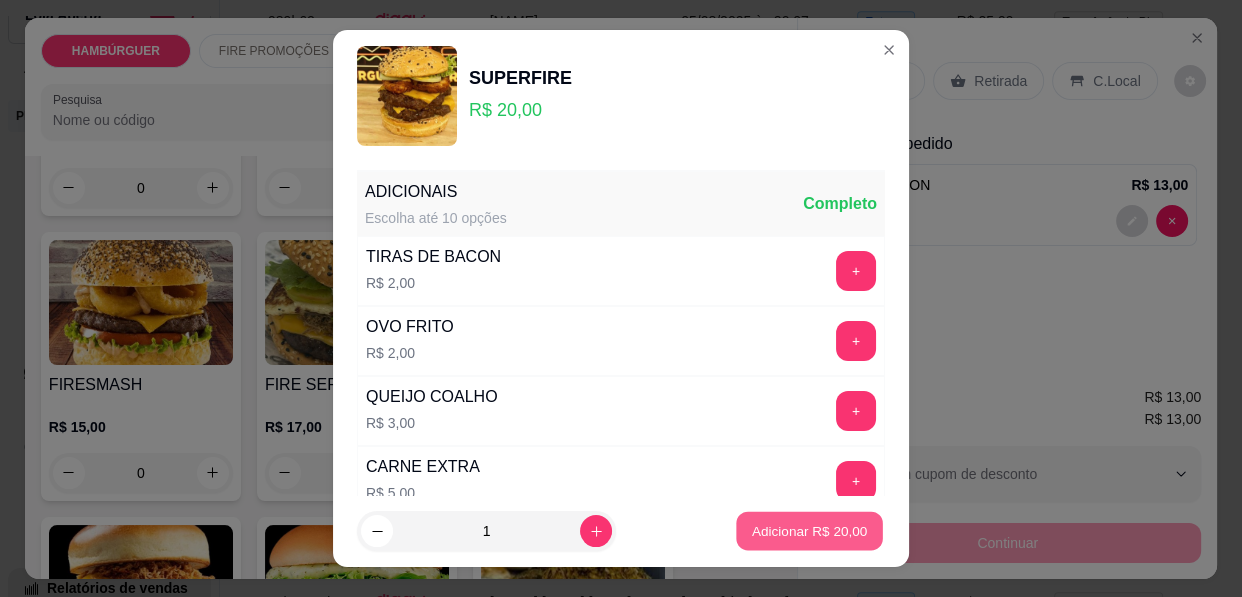 type on "1" 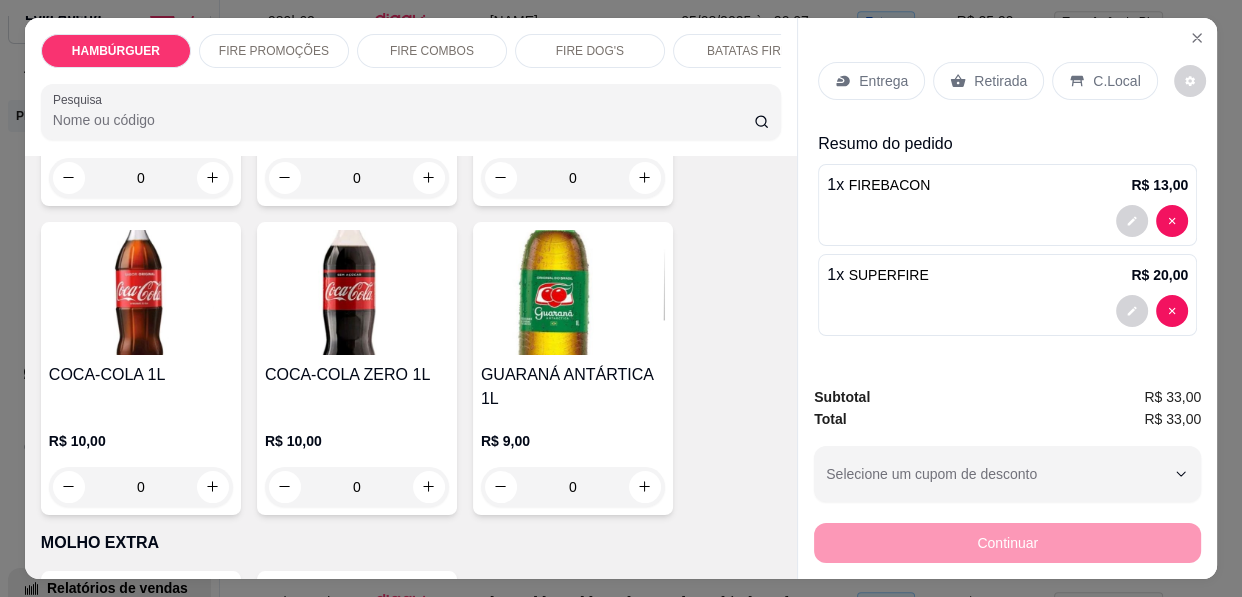 scroll, scrollTop: 3272, scrollLeft: 0, axis: vertical 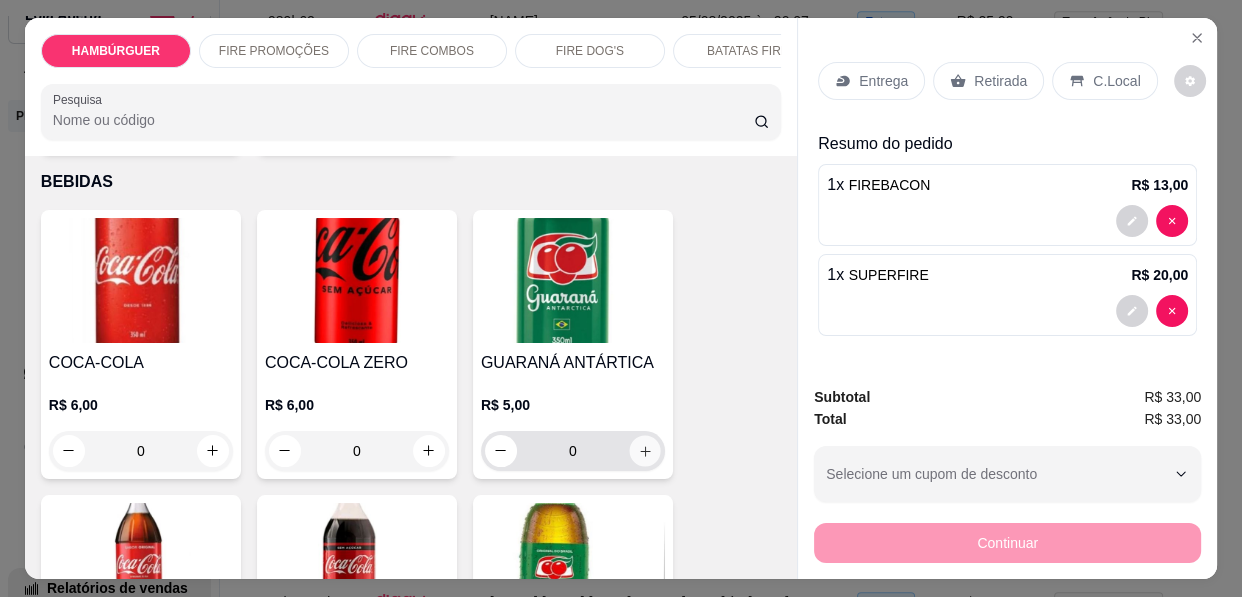 click 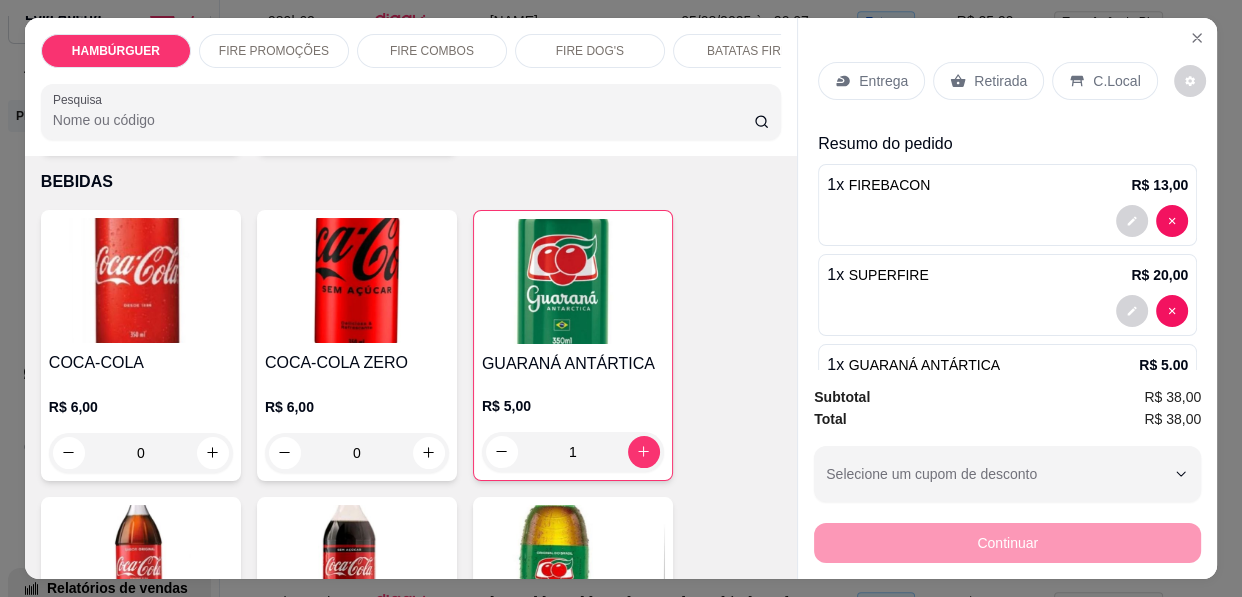 click on "Entrega" at bounding box center (883, 81) 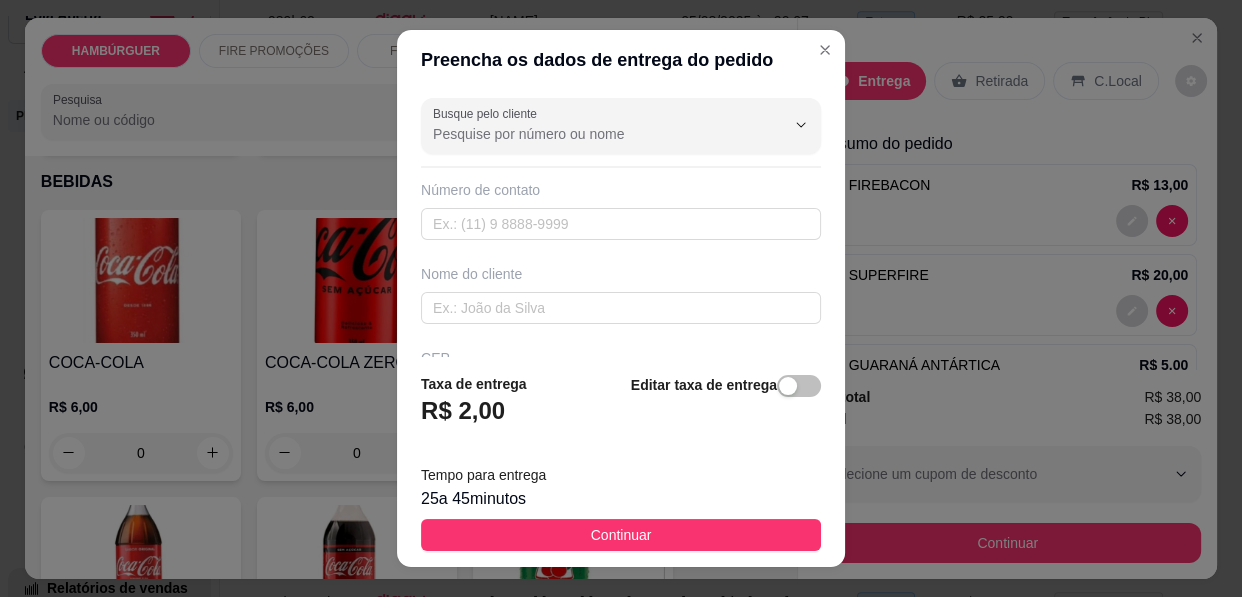 scroll, scrollTop: 90, scrollLeft: 0, axis: vertical 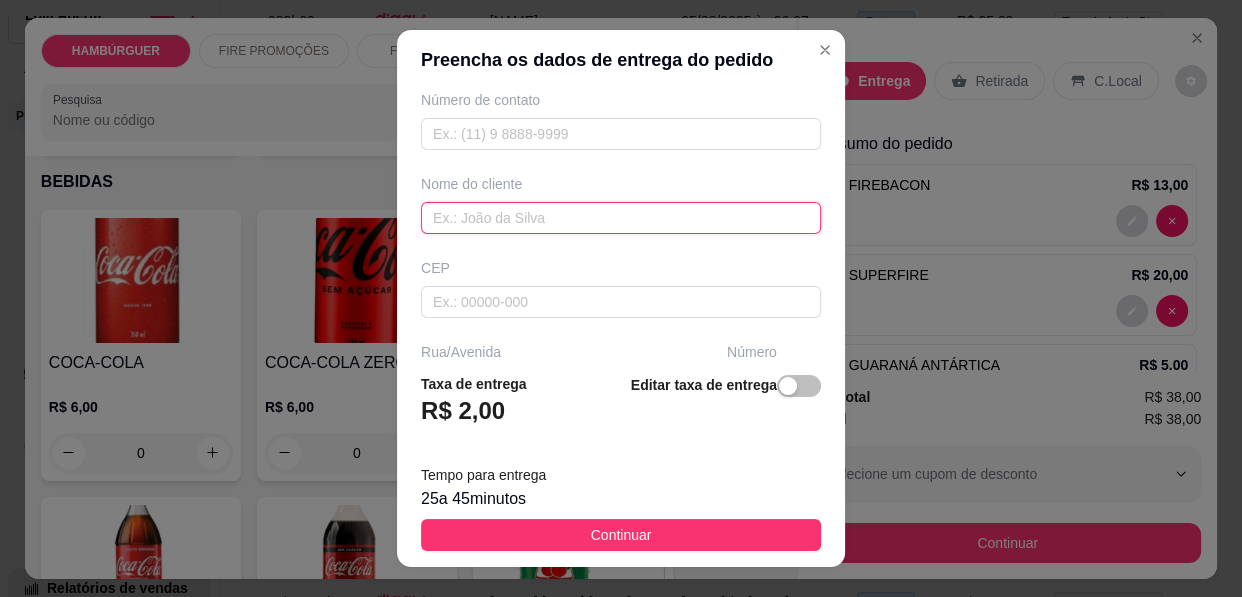click at bounding box center (621, 218) 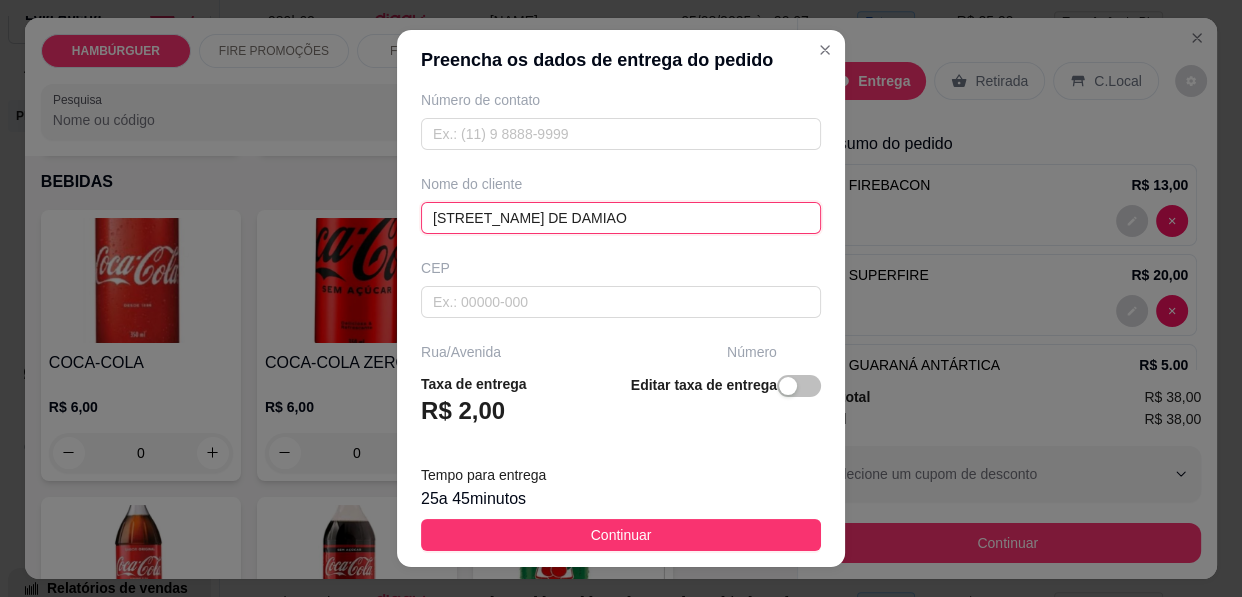 drag, startPoint x: 424, startPoint y: 218, endPoint x: 622, endPoint y: 222, distance: 198.0404 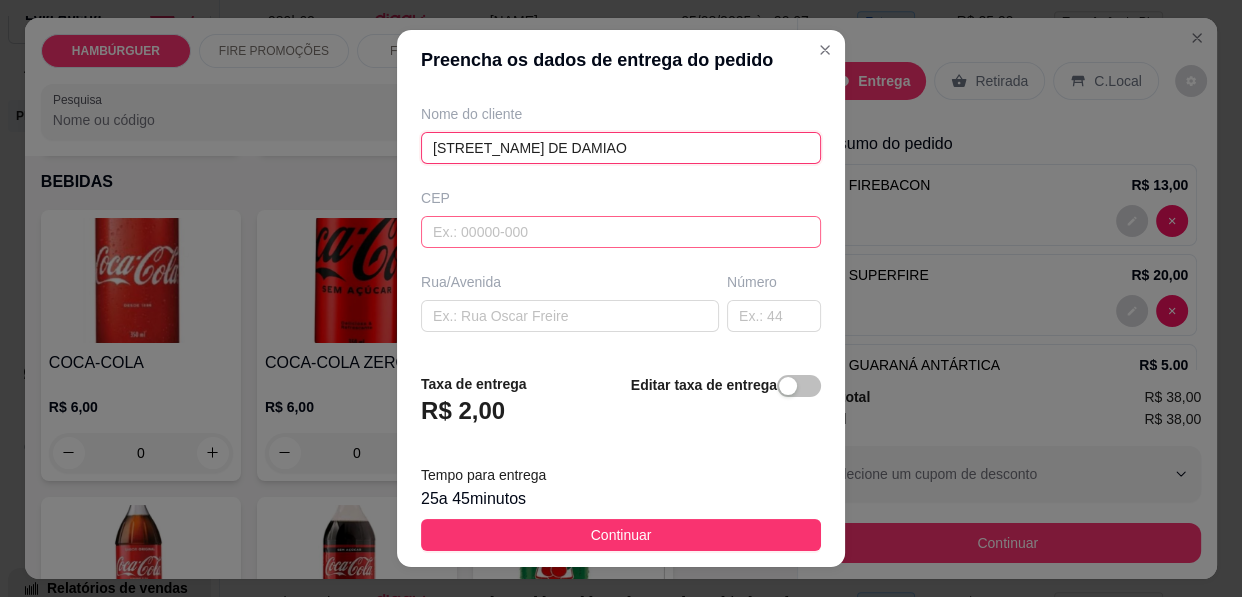scroll, scrollTop: 181, scrollLeft: 0, axis: vertical 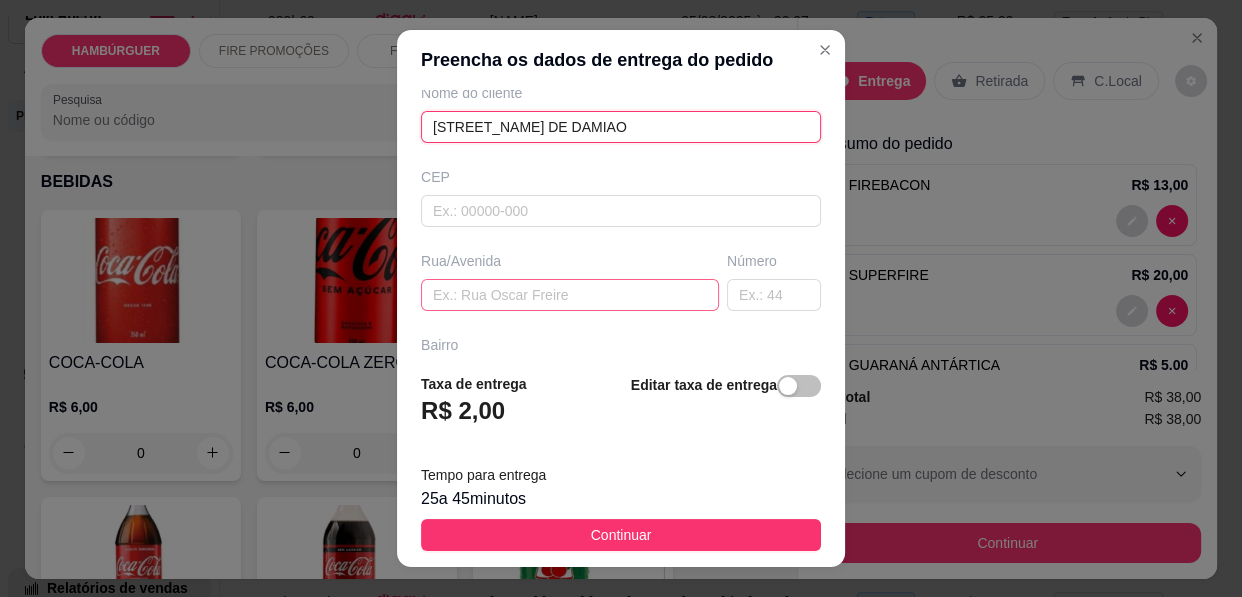 type on "[STREET_NAME] DE DAMIAO" 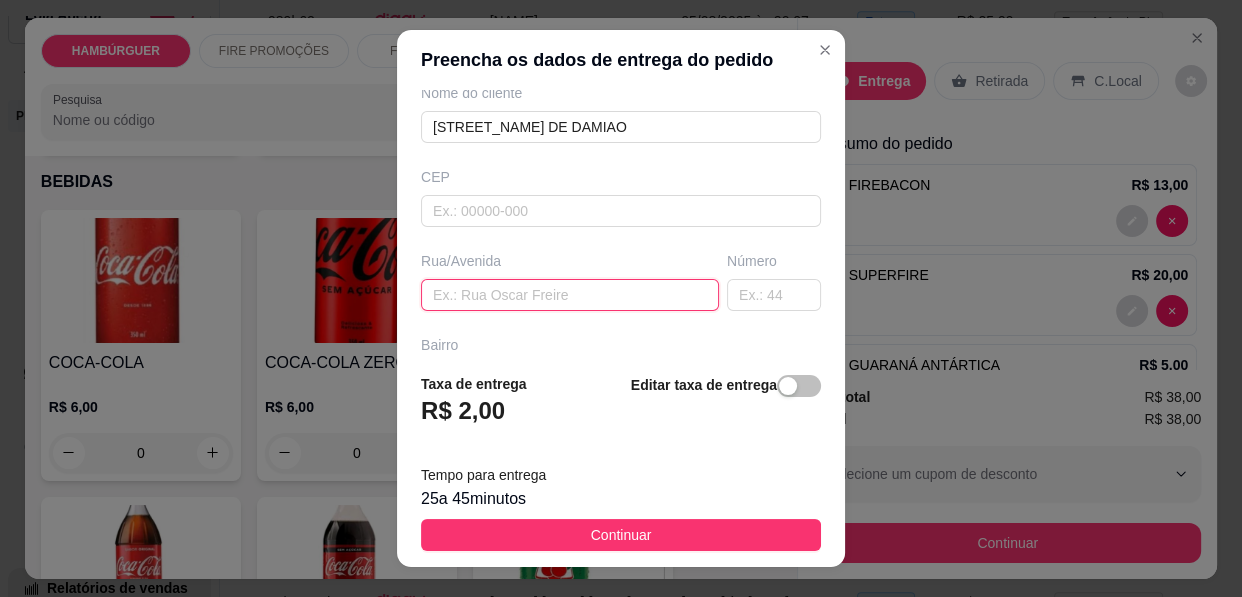 click at bounding box center (570, 295) 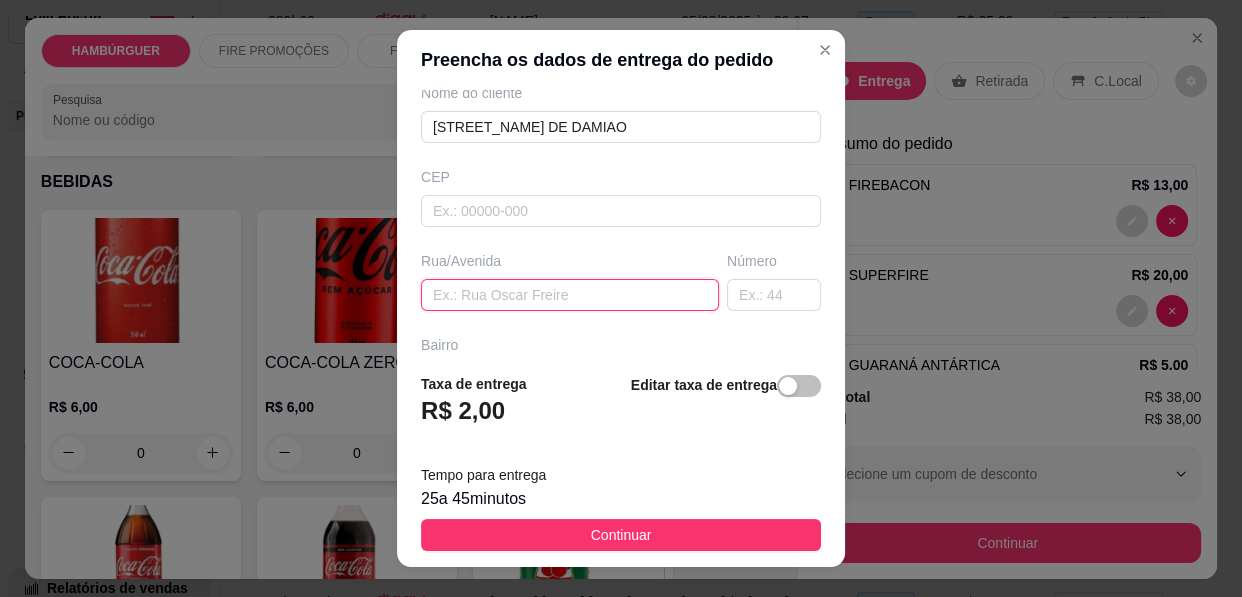 paste on "[STREET_NAME] DE DAMIAO" 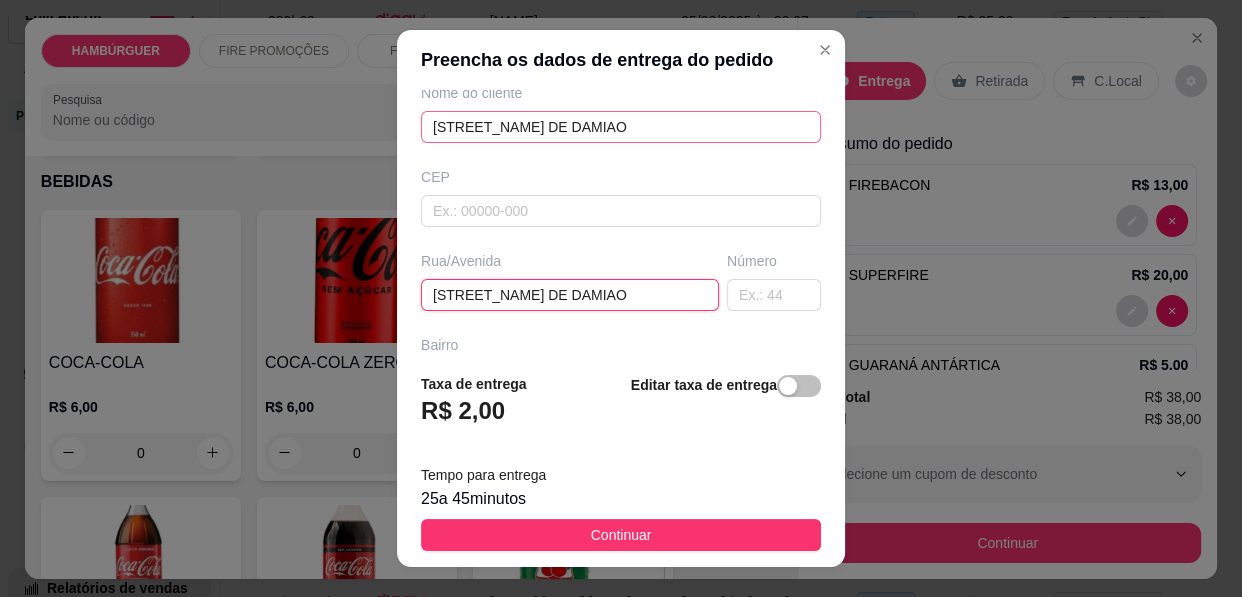type on "[STREET_NAME] DE DAMIAO" 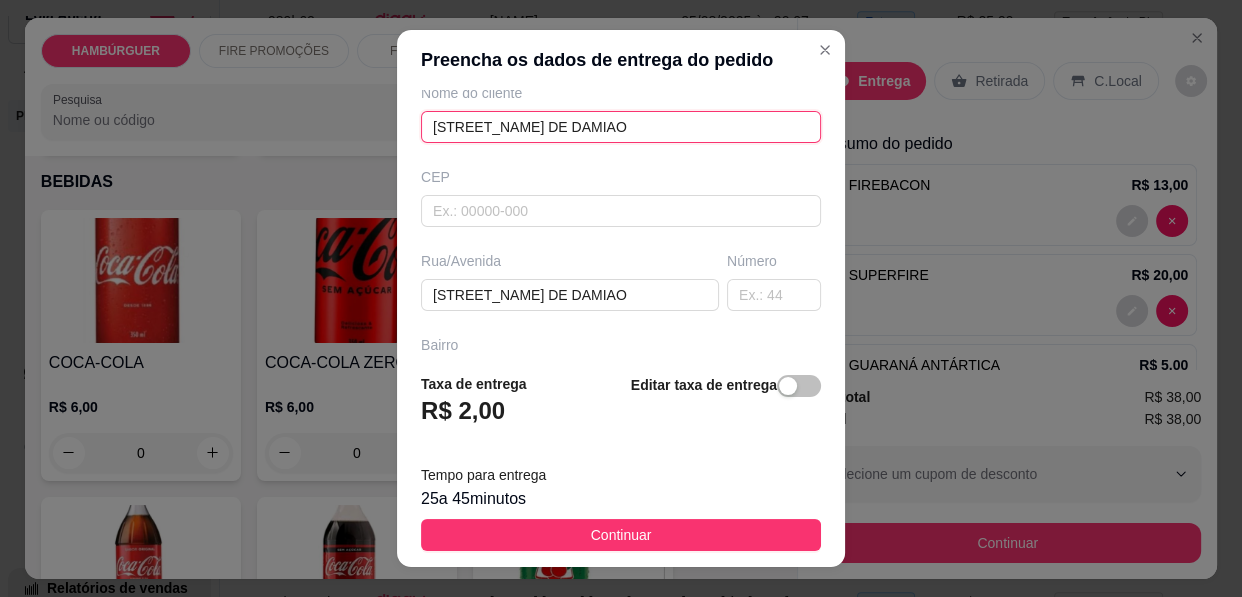 drag, startPoint x: 611, startPoint y: 115, endPoint x: 355, endPoint y: 107, distance: 256.12497 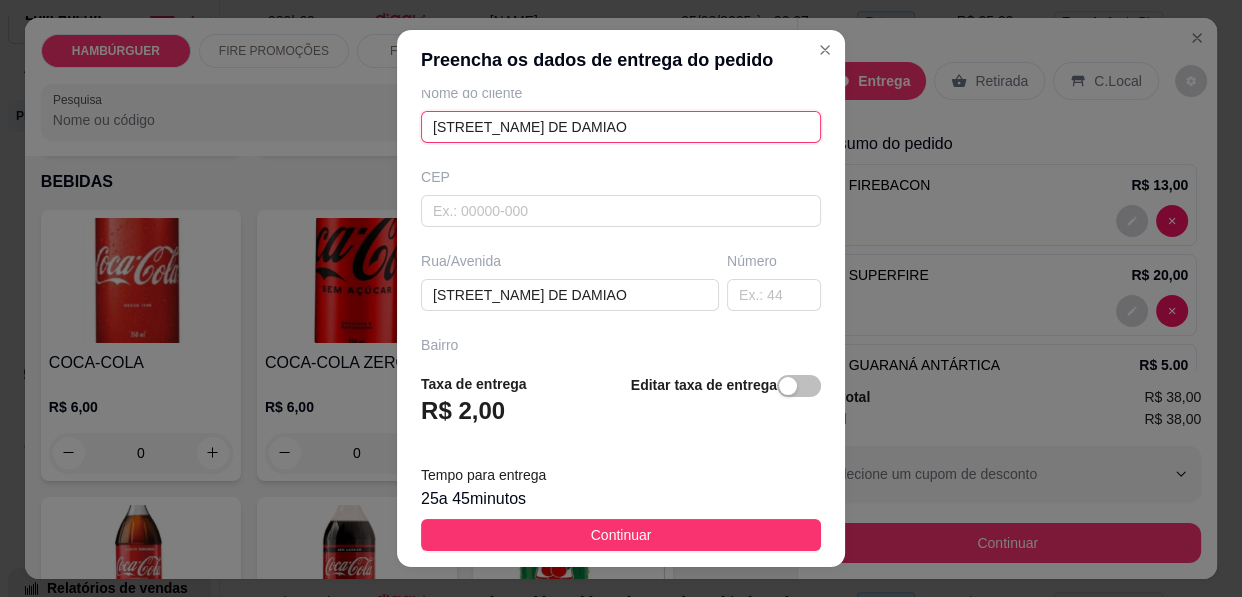 click on "Busque pelo cliente Número de contato Nome do cliente [STREET_NAME] DE DAMIAO CEP Rua/Avenida [STREET_NAME] DE DAMIAO Número Bairro Cidade Complemento Taxa de entrega R$ 2,00 Editar taxa de entrega Tempo para entrega 25 a 45 minutos Continuar" at bounding box center (621, 298) 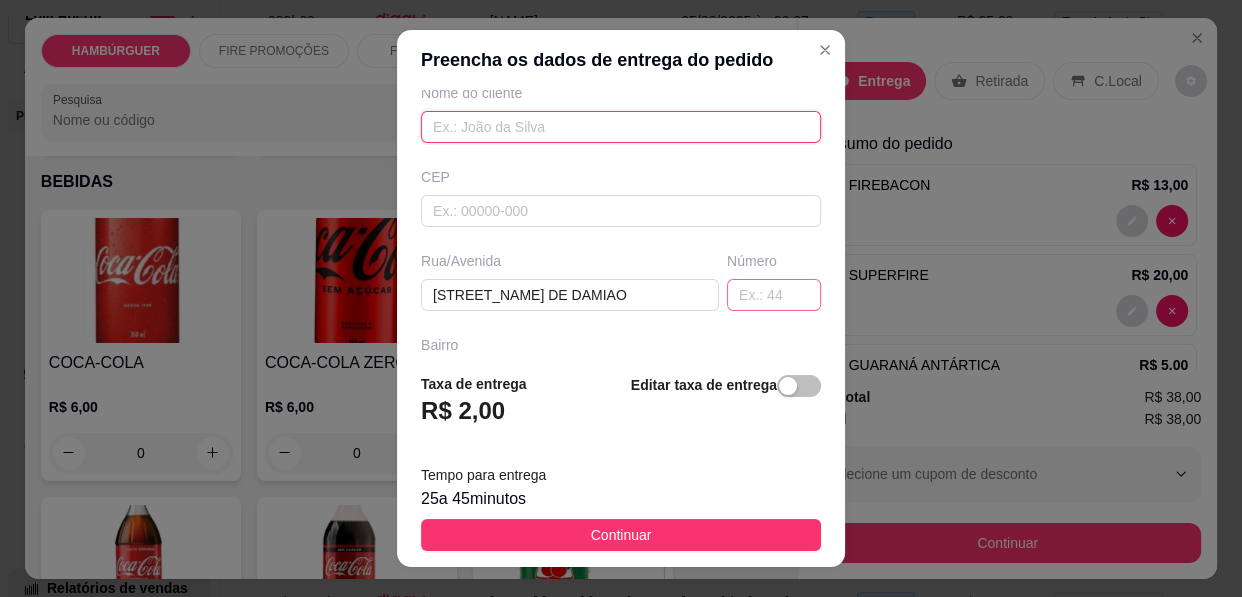 type 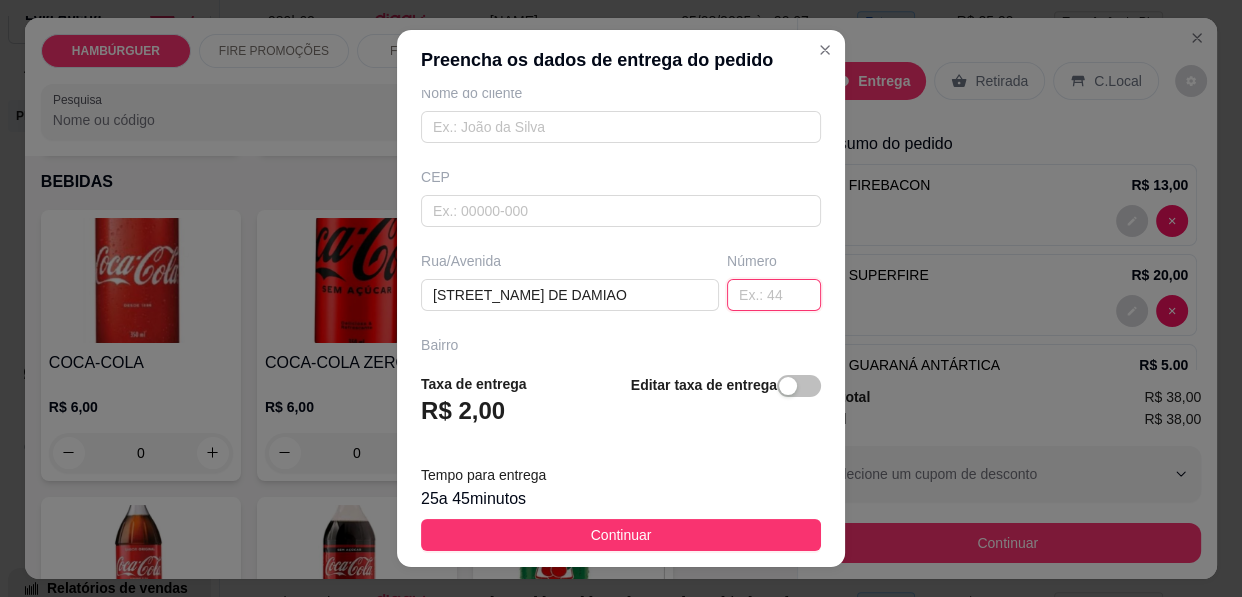 click at bounding box center [774, 295] 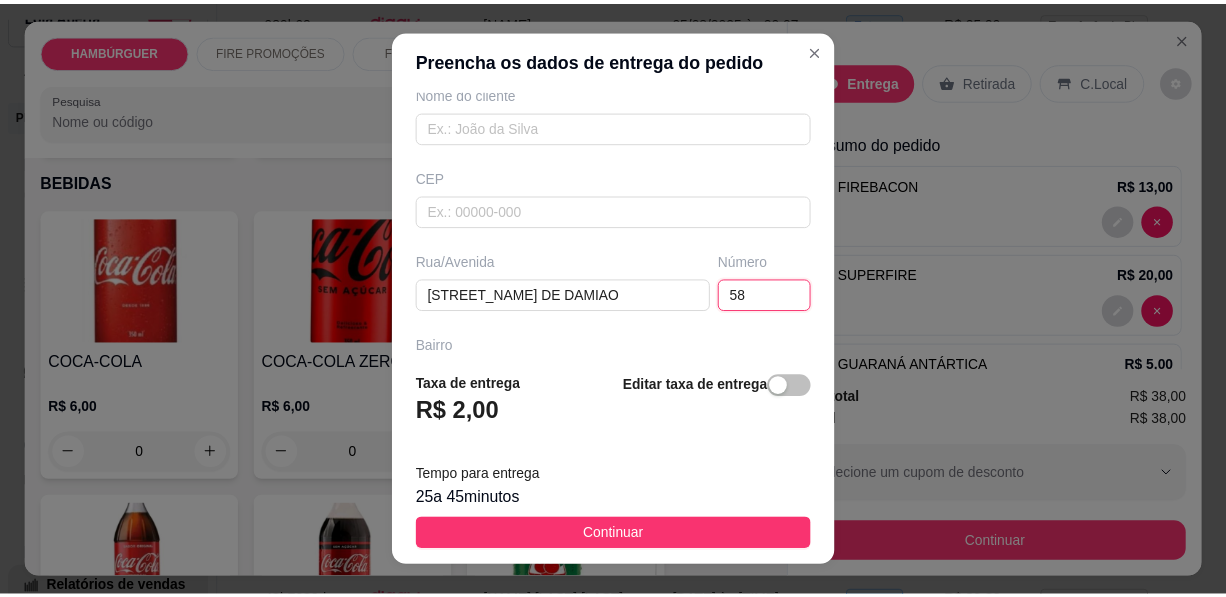 scroll, scrollTop: 90, scrollLeft: 0, axis: vertical 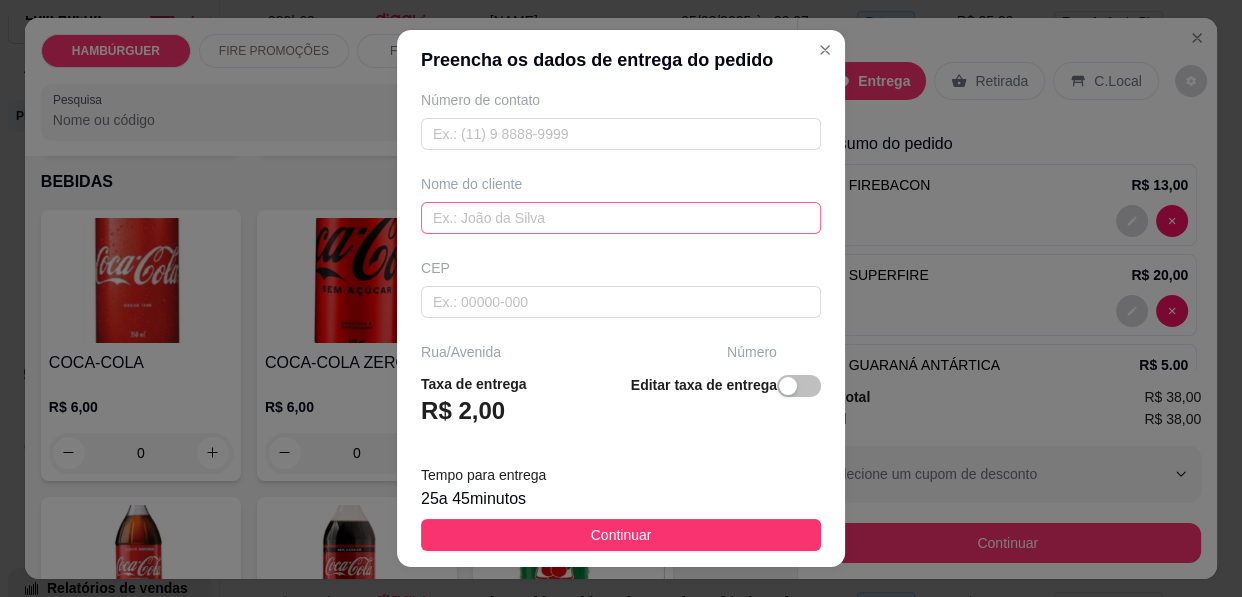 type on "58" 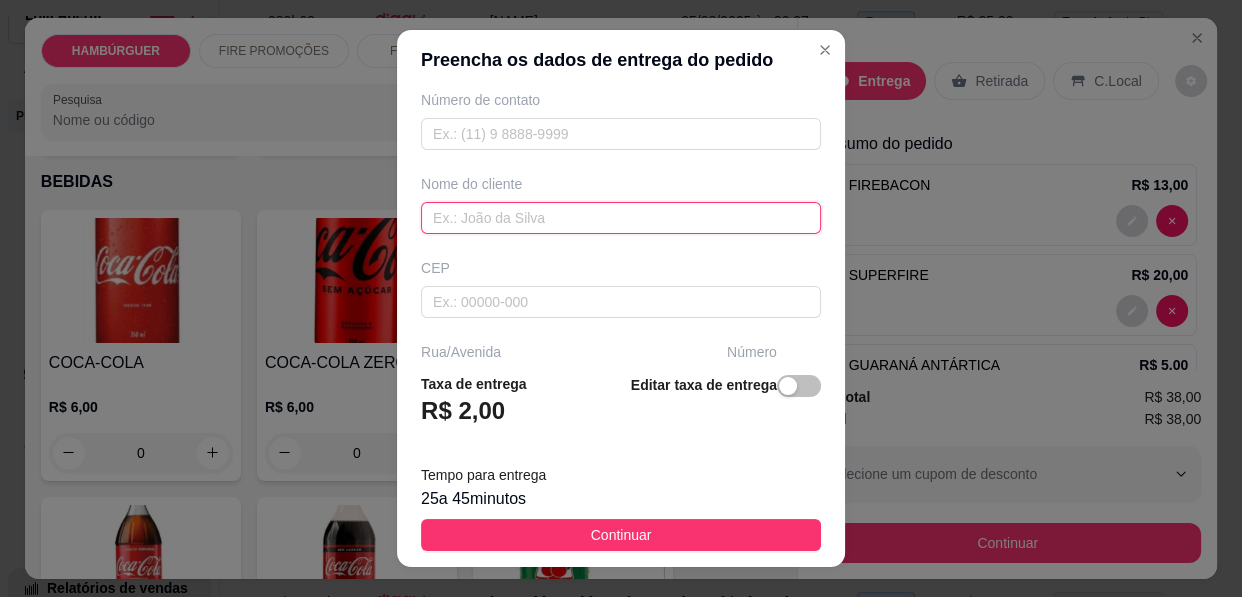 click at bounding box center [621, 218] 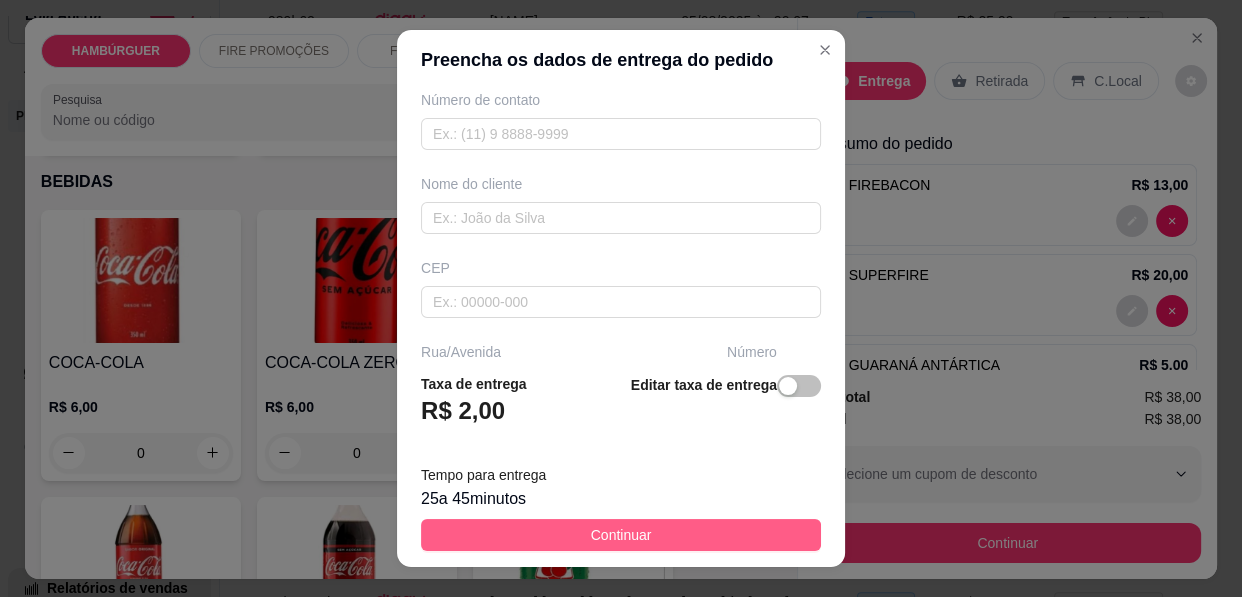 click on "Continuar" at bounding box center (621, 535) 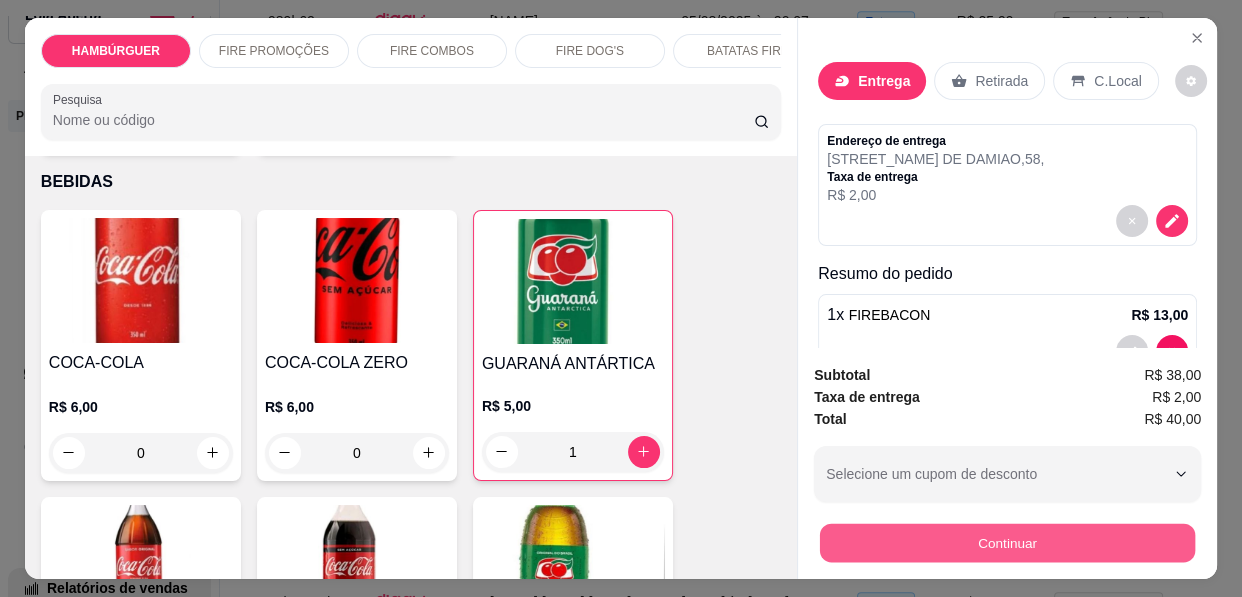 click on "Continuar" at bounding box center [1007, 543] 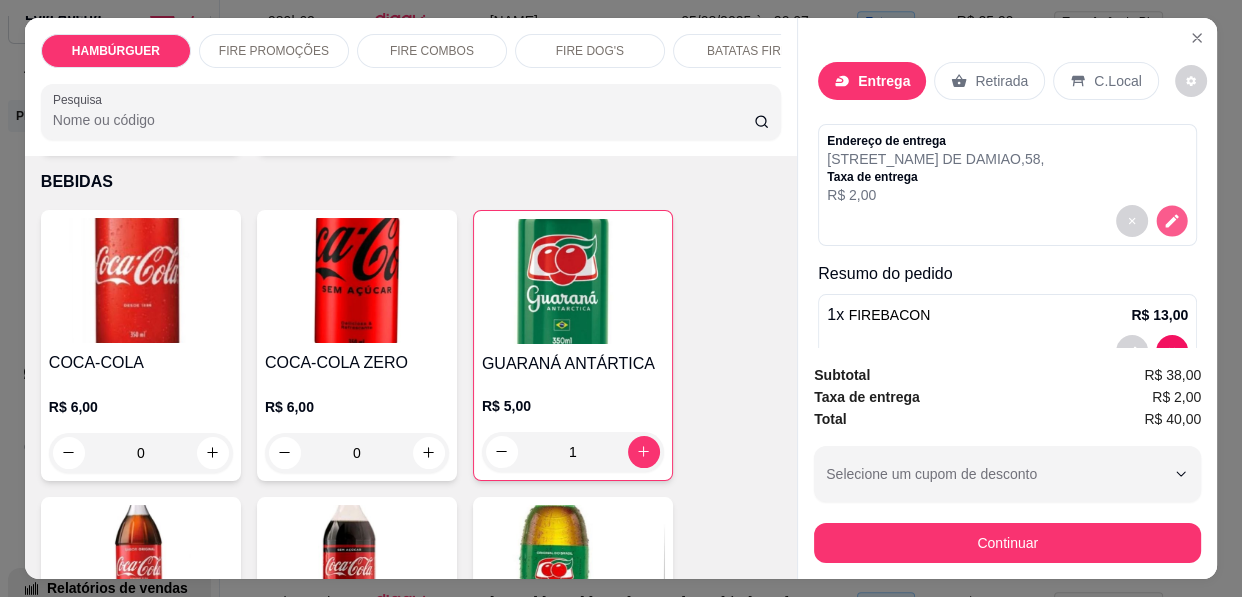 click 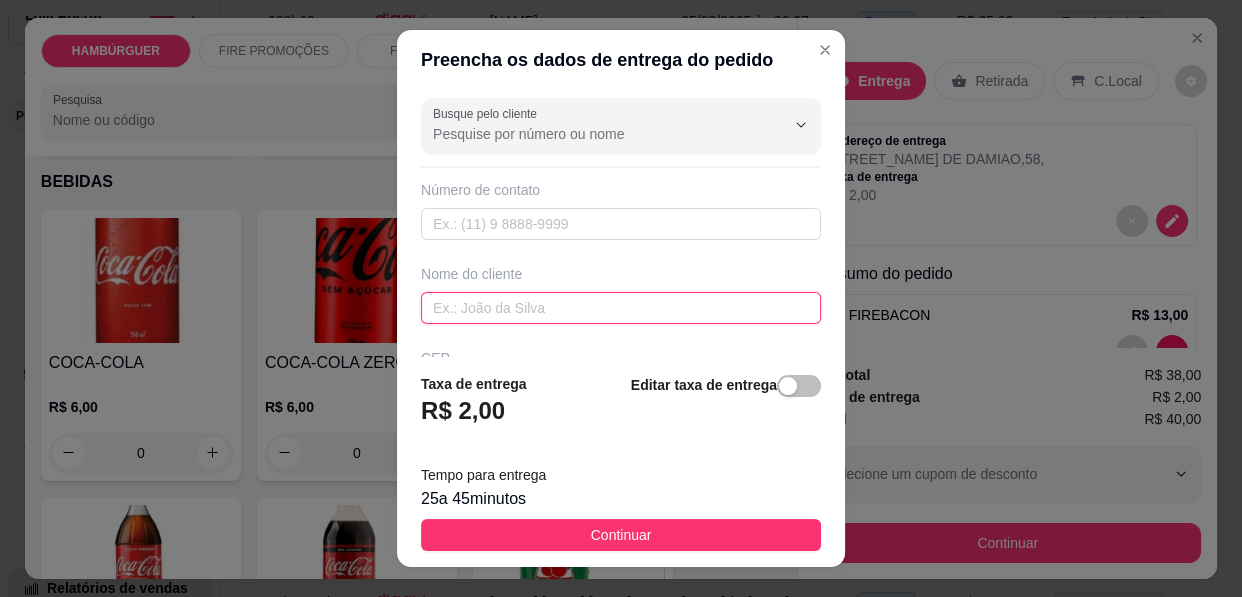 click at bounding box center (621, 308) 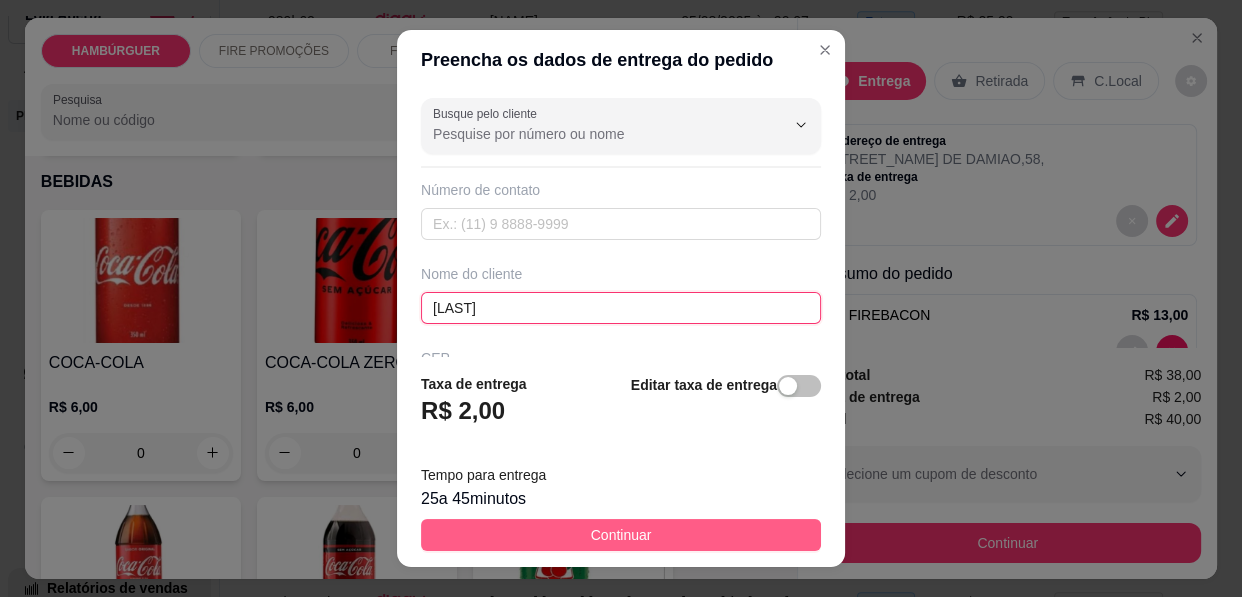 type on "[LAST]" 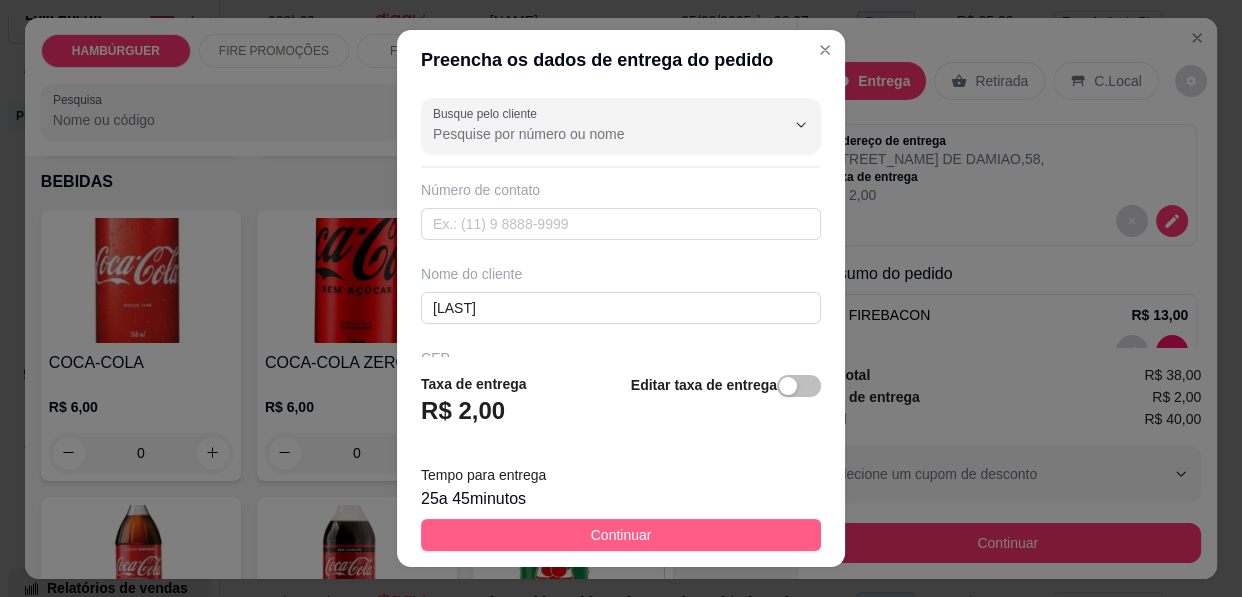 click on "Continuar" at bounding box center (621, 535) 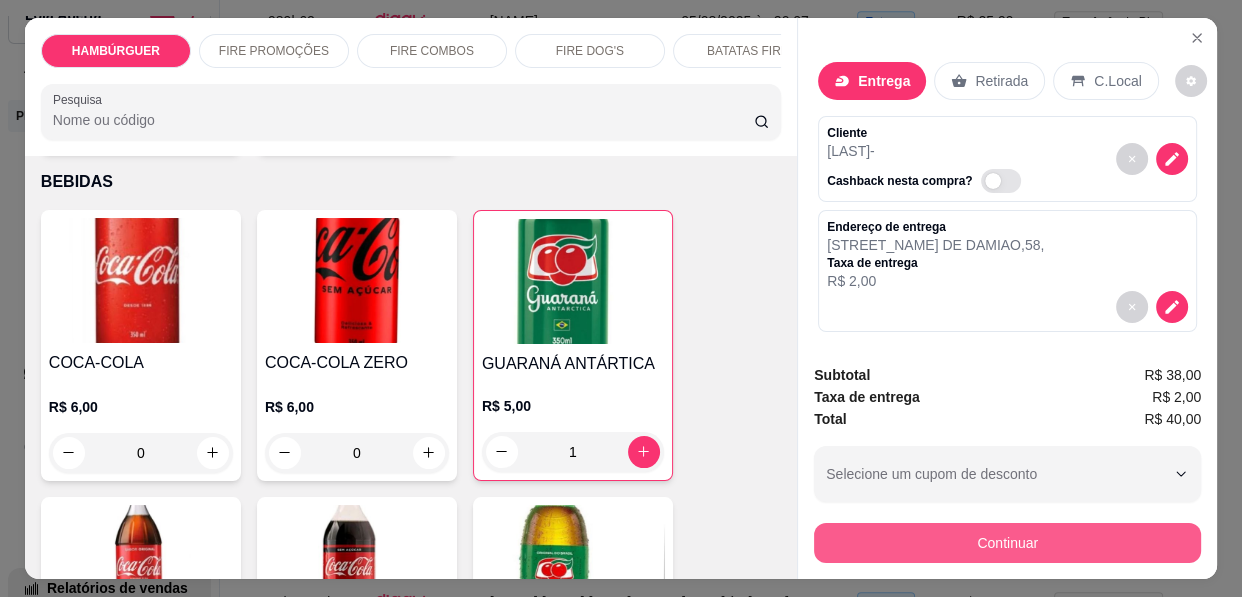 click on "Continuar" at bounding box center [1007, 543] 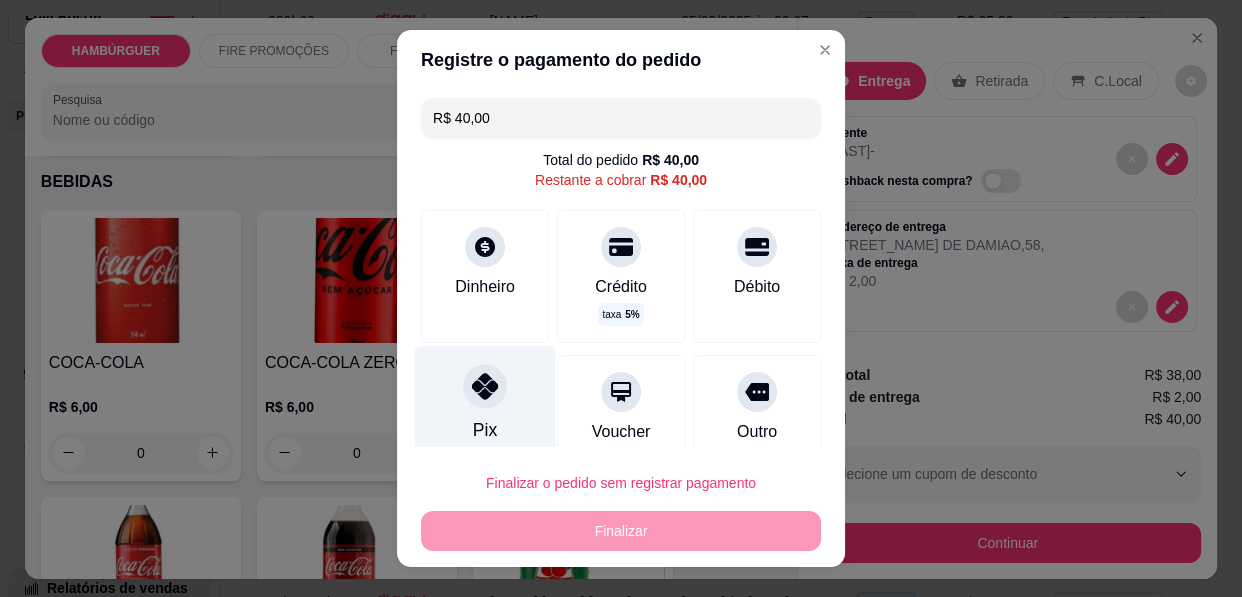 click on "Pix" at bounding box center (485, 404) 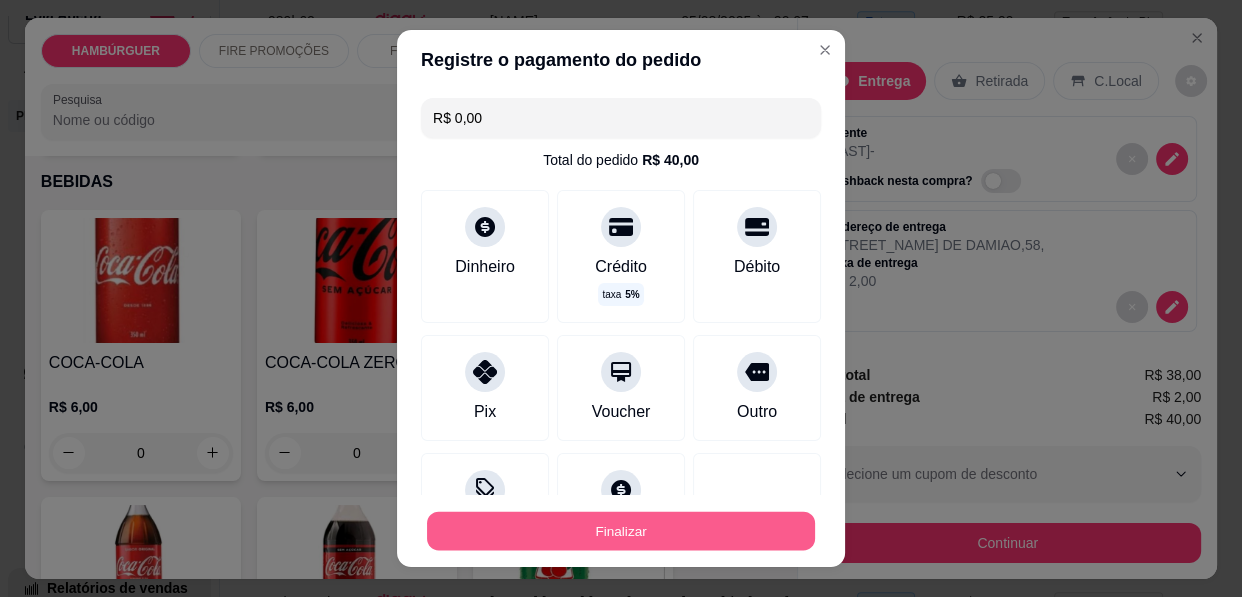 click on "Finalizar" at bounding box center (621, 531) 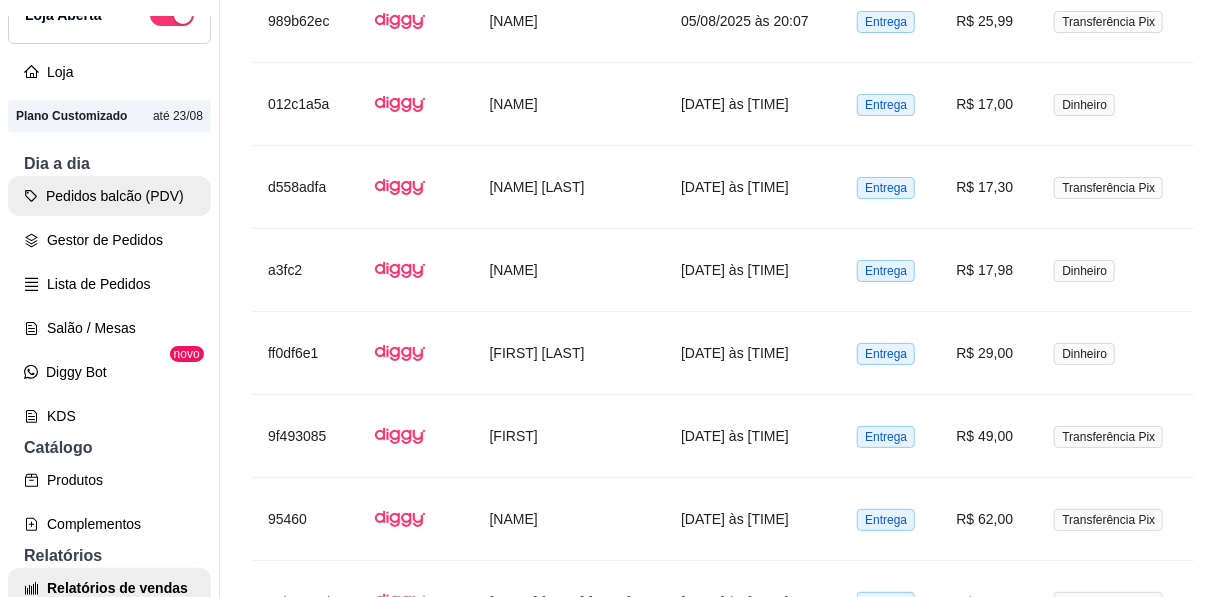 click on "Pedidos balcão (PDV)" at bounding box center (109, 196) 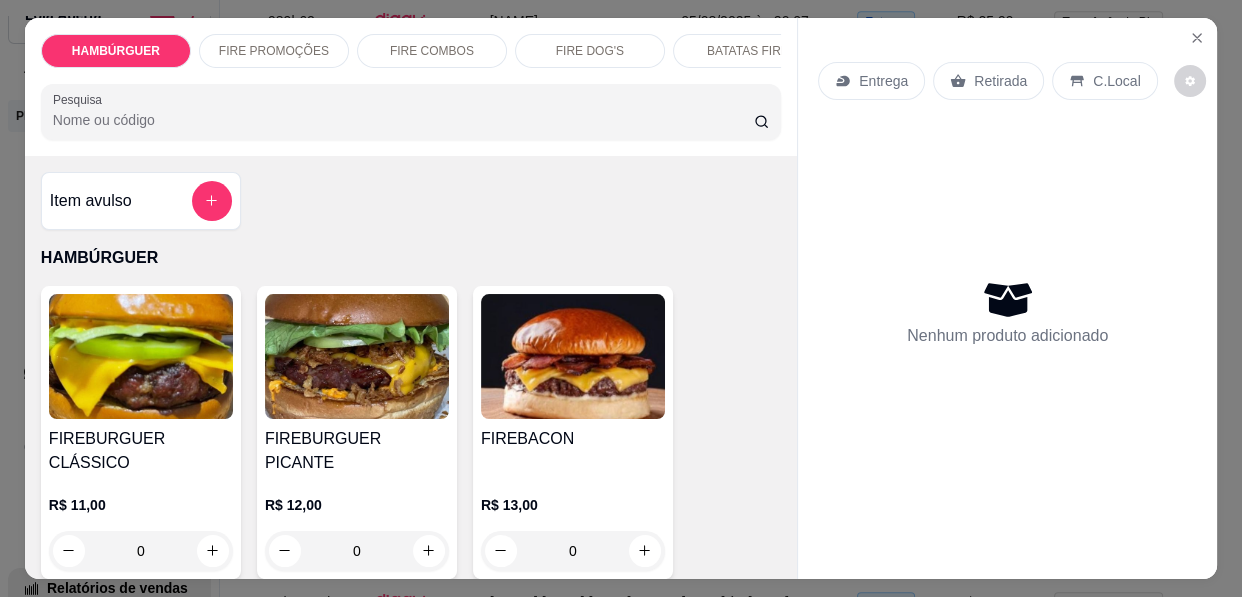 click on "Entrega Retirada C.Local Nenhum produto adicionado" at bounding box center [1007, 282] 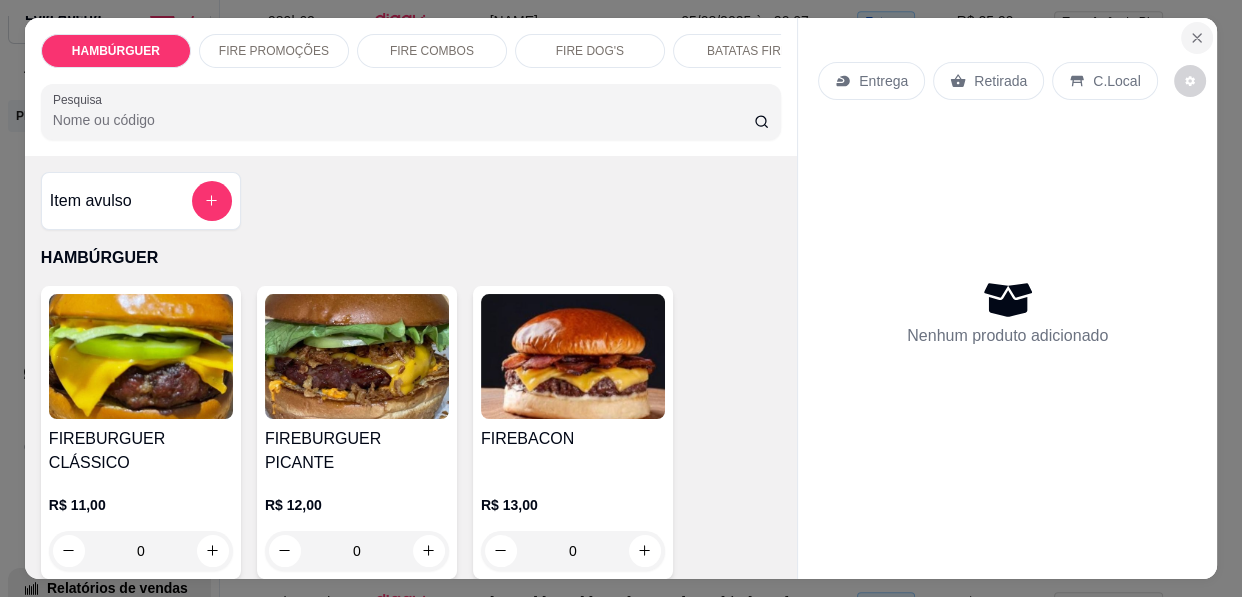 click 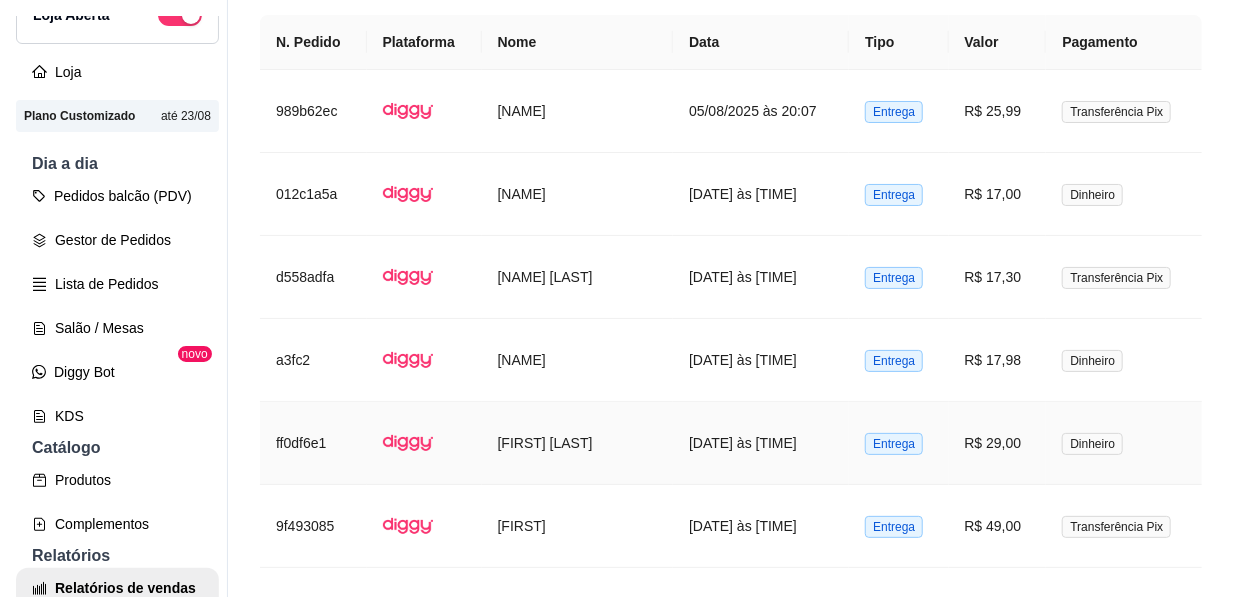 scroll, scrollTop: 1363, scrollLeft: 0, axis: vertical 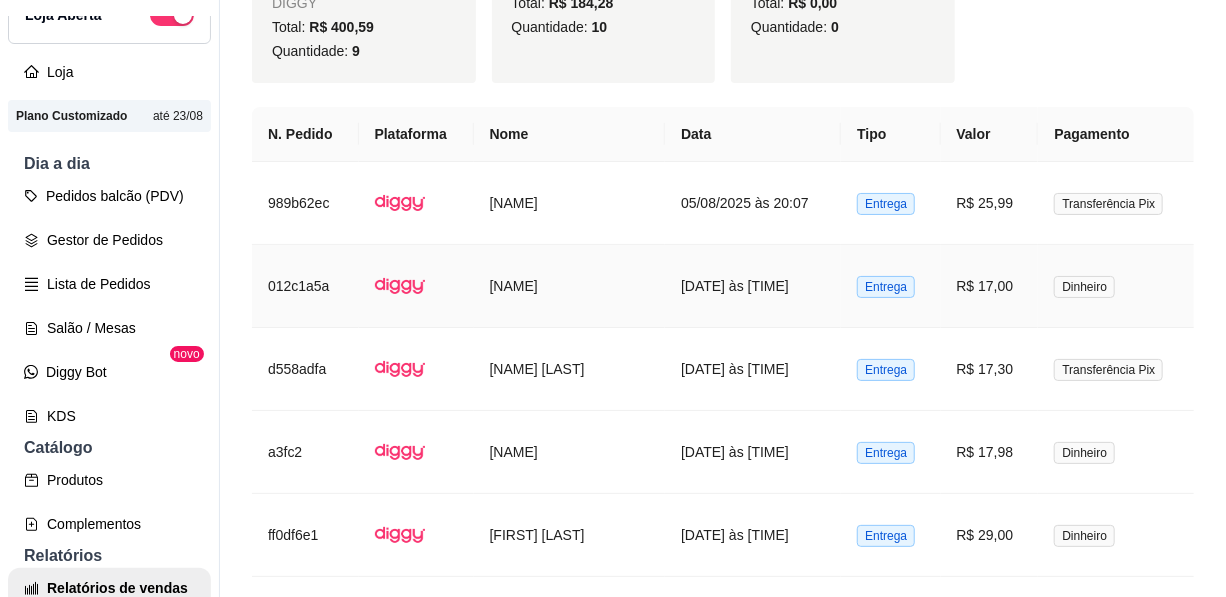 click on "Entrega" at bounding box center (886, 287) 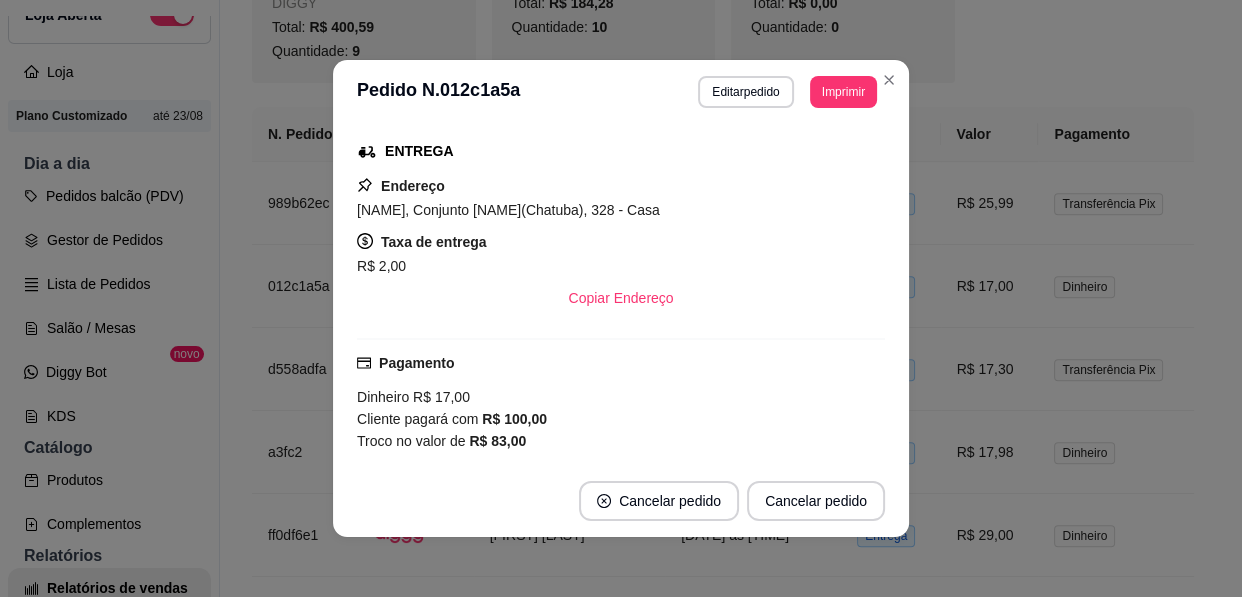 scroll, scrollTop: 449, scrollLeft: 0, axis: vertical 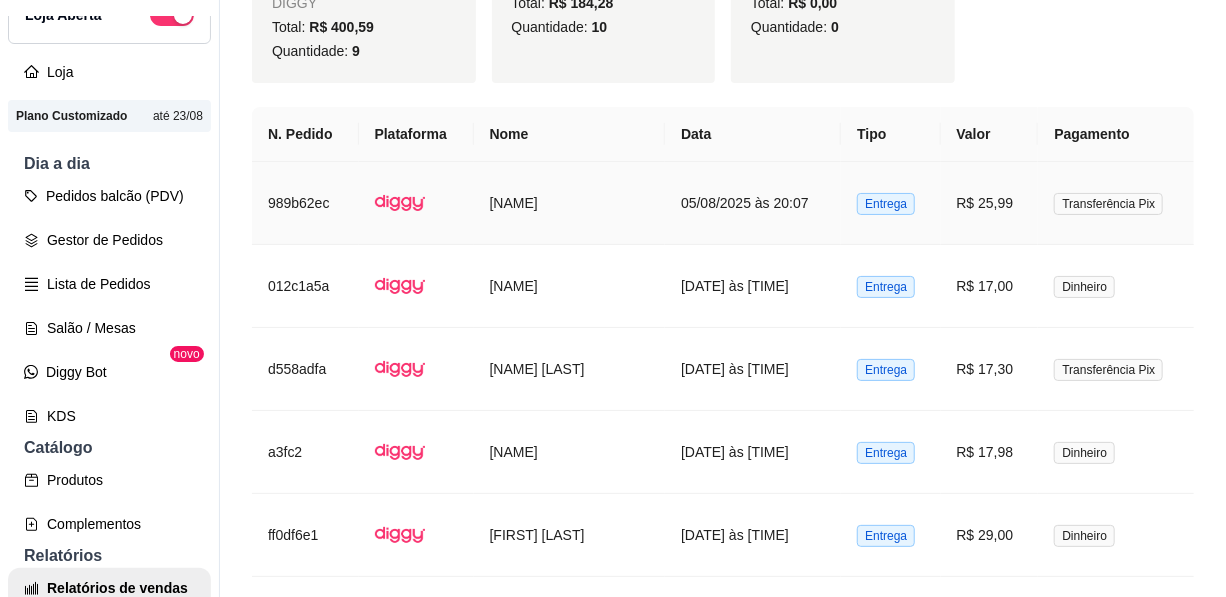 click on "Entrega" at bounding box center [886, 204] 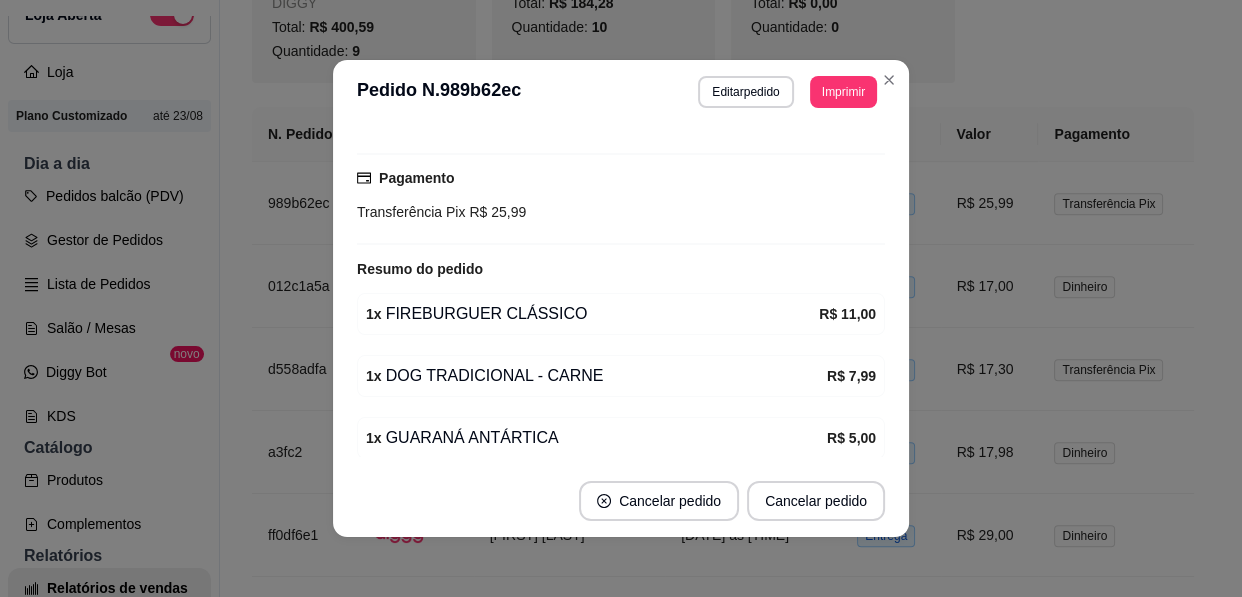 scroll, scrollTop: 528, scrollLeft: 0, axis: vertical 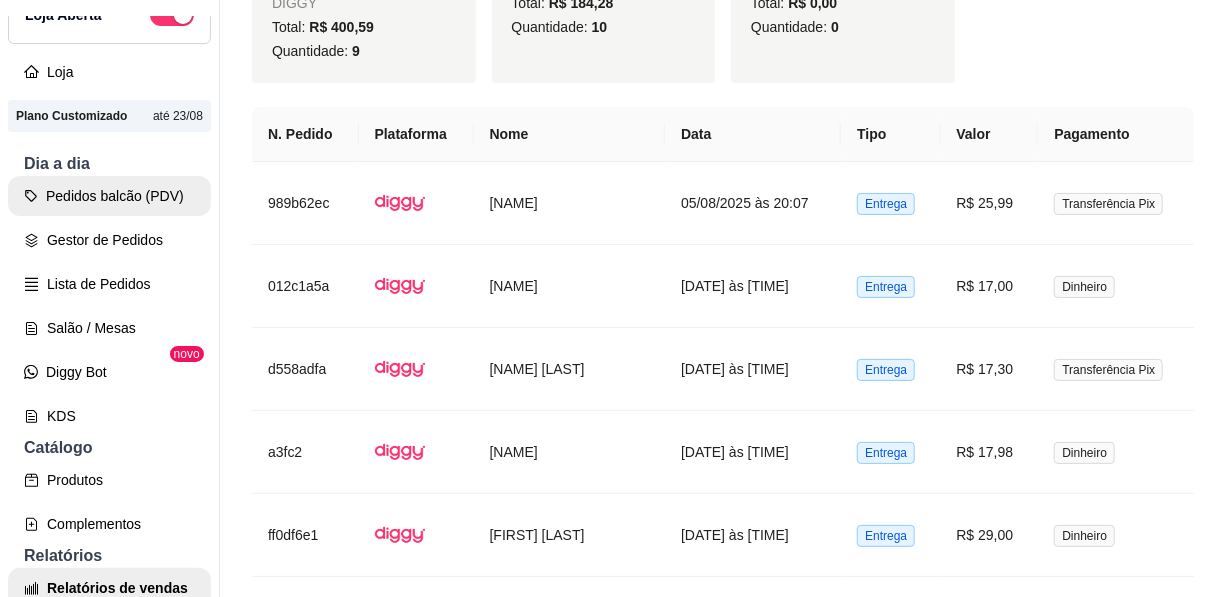 click on "Pedidos balcão (PDV)" at bounding box center (109, 196) 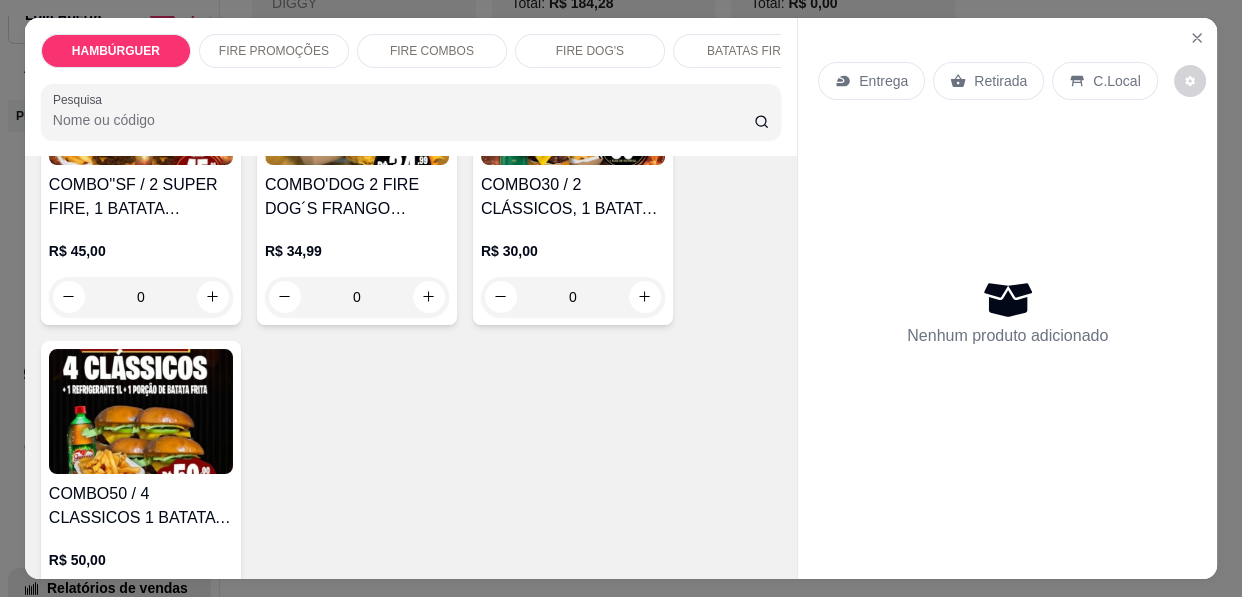 scroll, scrollTop: 1272, scrollLeft: 0, axis: vertical 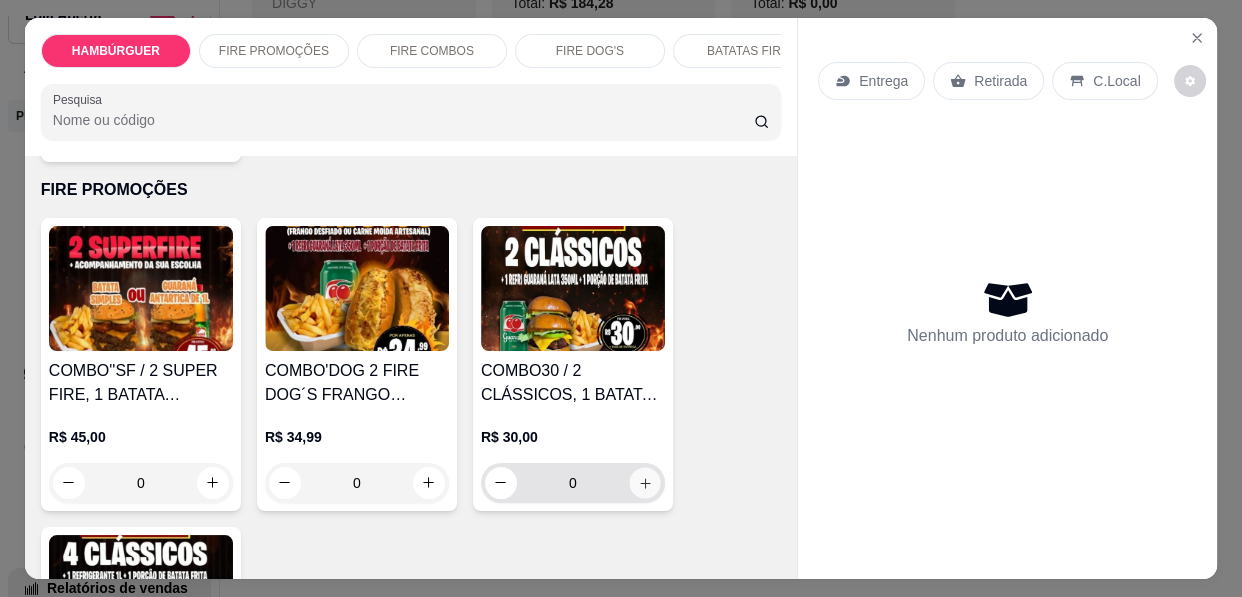 click 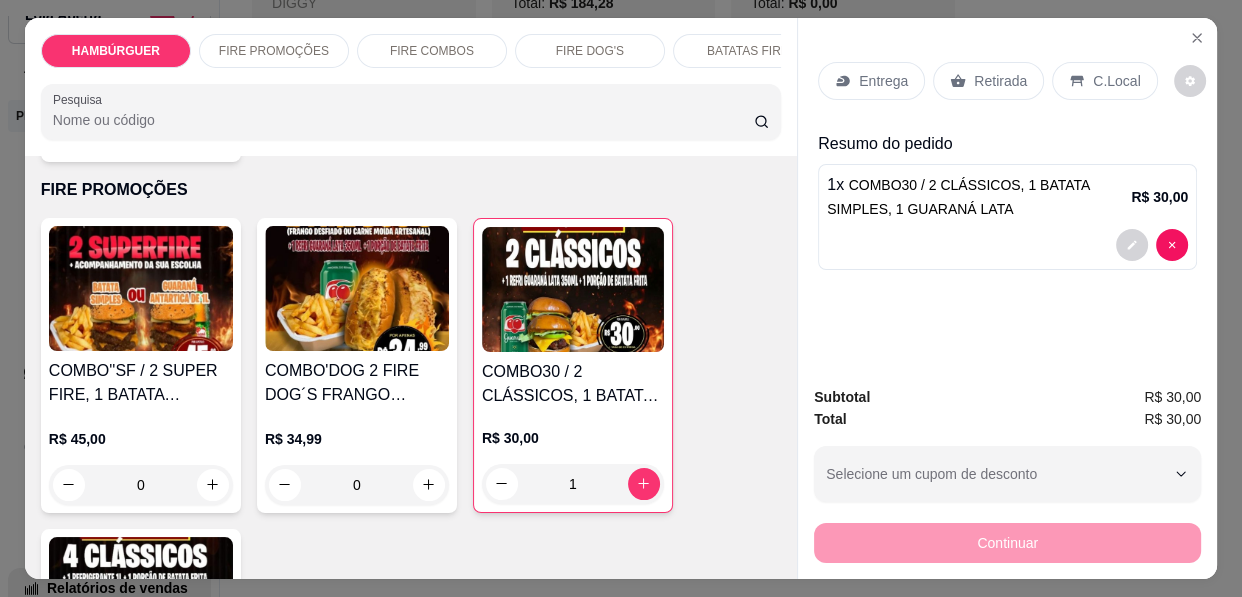 click on "Entrega" at bounding box center [883, 81] 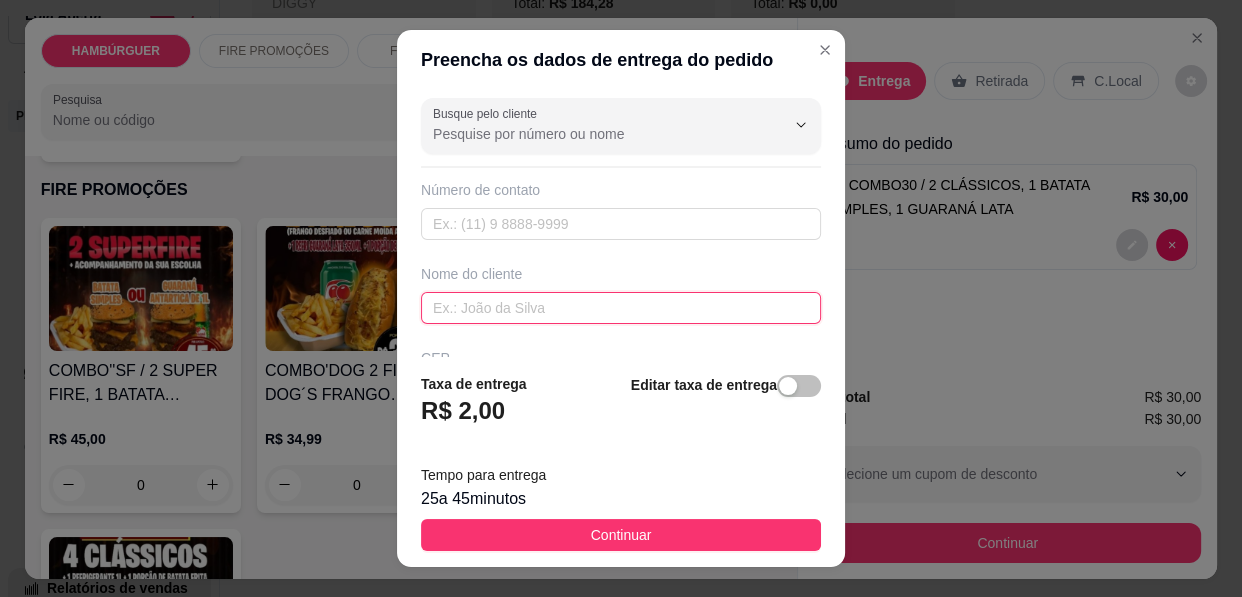 click at bounding box center (621, 308) 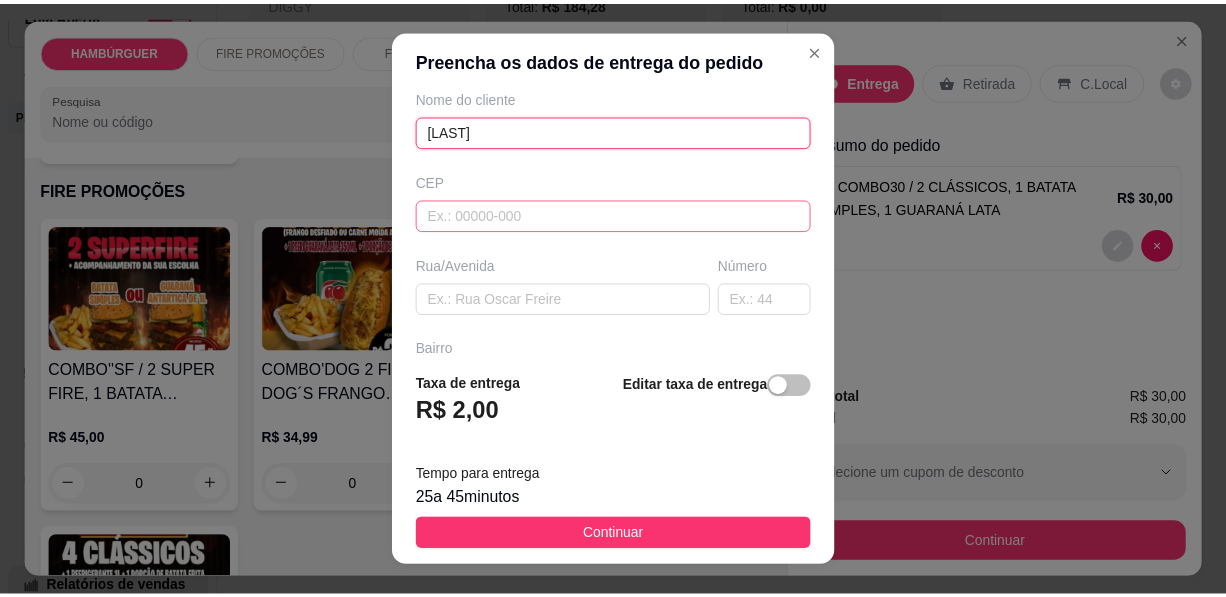 scroll, scrollTop: 181, scrollLeft: 0, axis: vertical 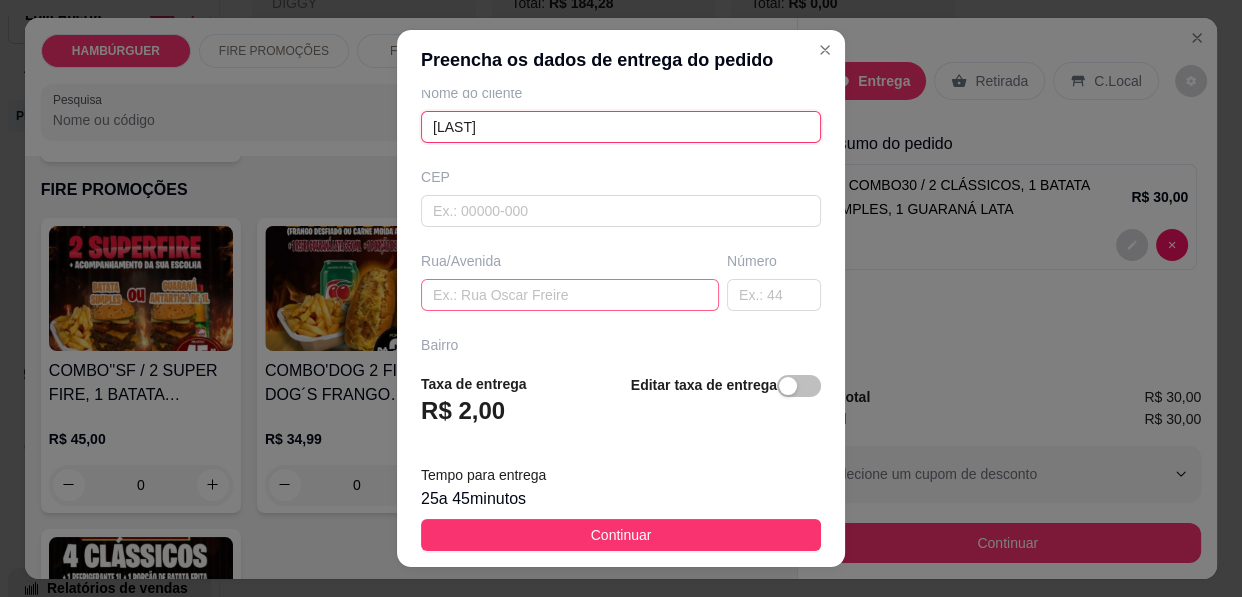 type on "[LAST]" 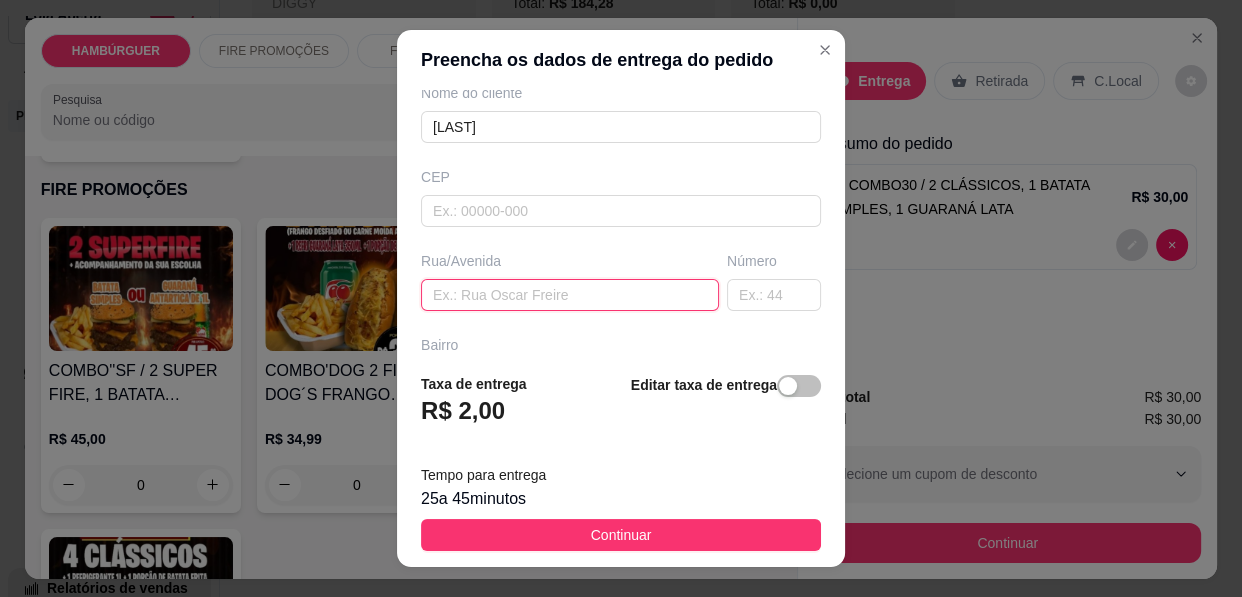 click at bounding box center (570, 295) 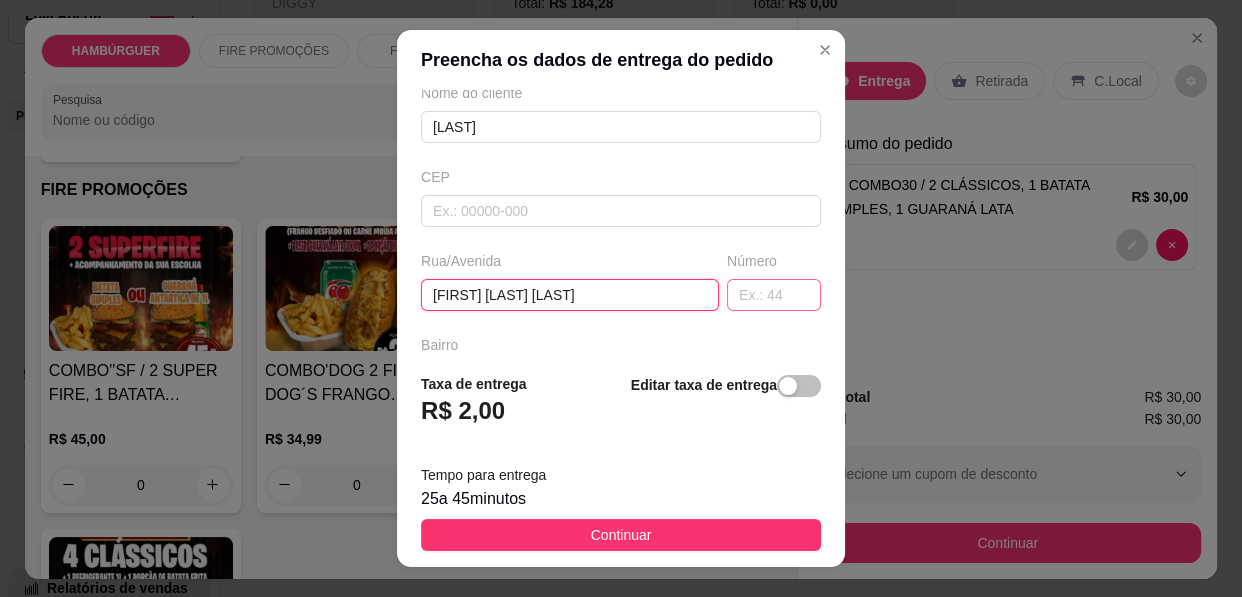 type on "[FIRST] [LAST] [LAST]" 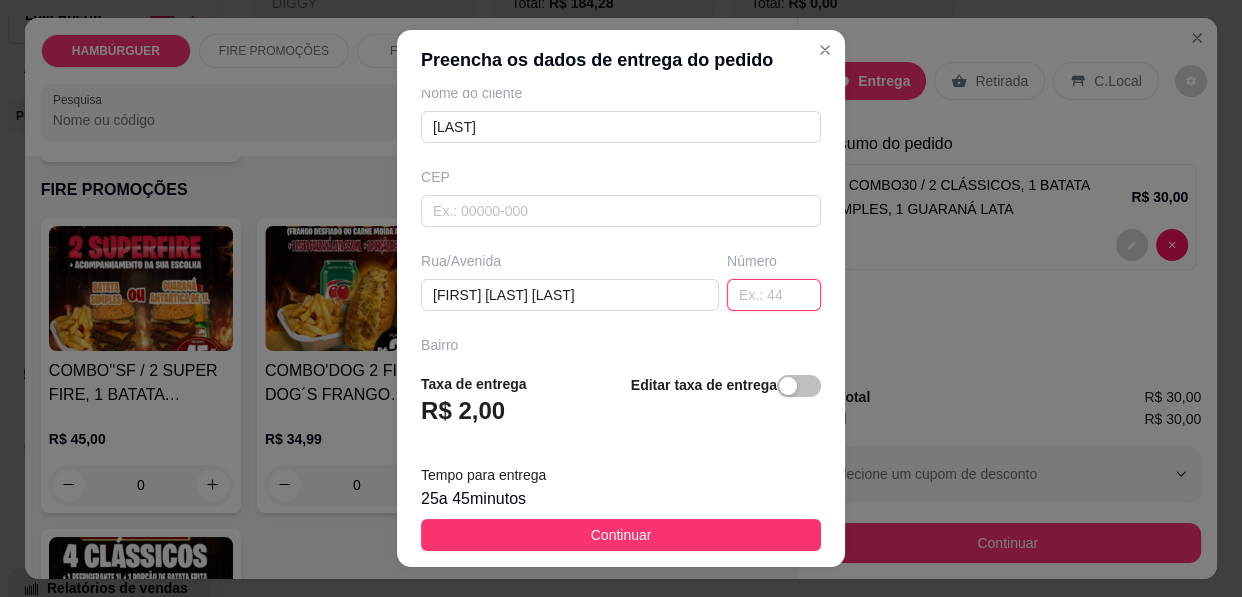 click at bounding box center [774, 295] 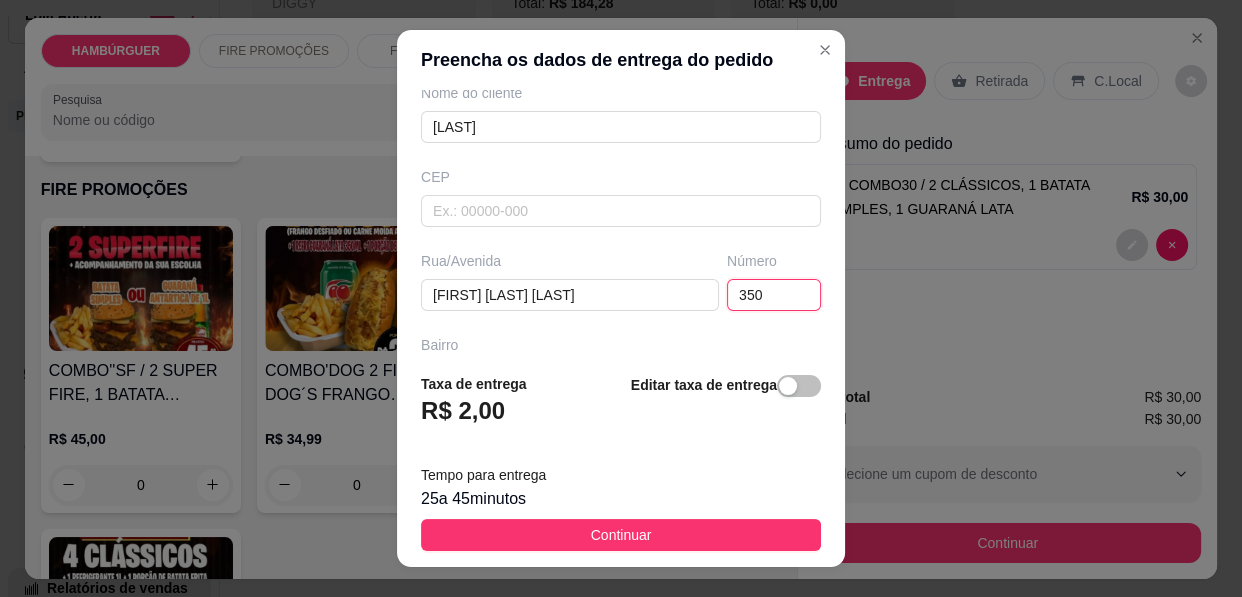 type on "350" 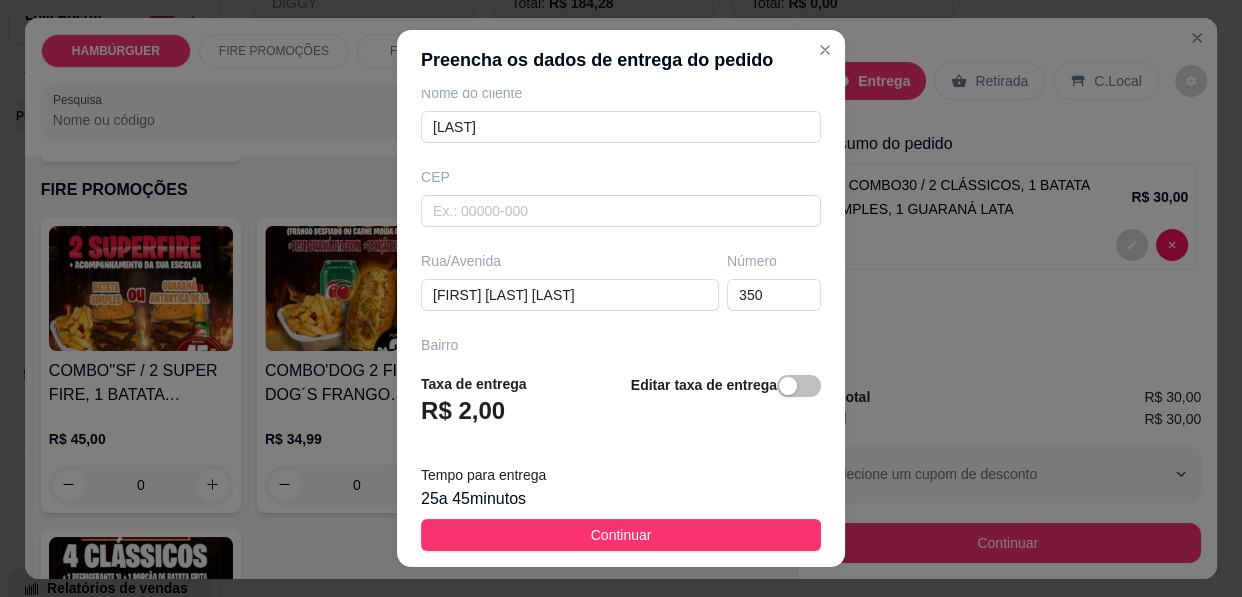 click on "Continuar" at bounding box center (621, 535) 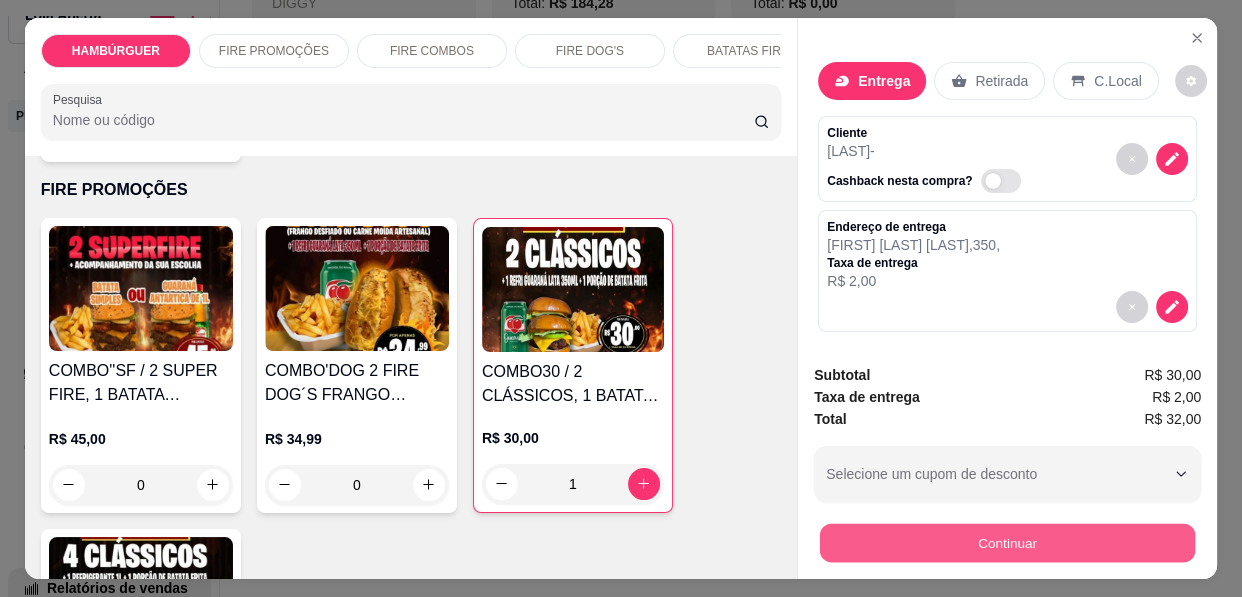 click on "Continuar" at bounding box center [1007, 543] 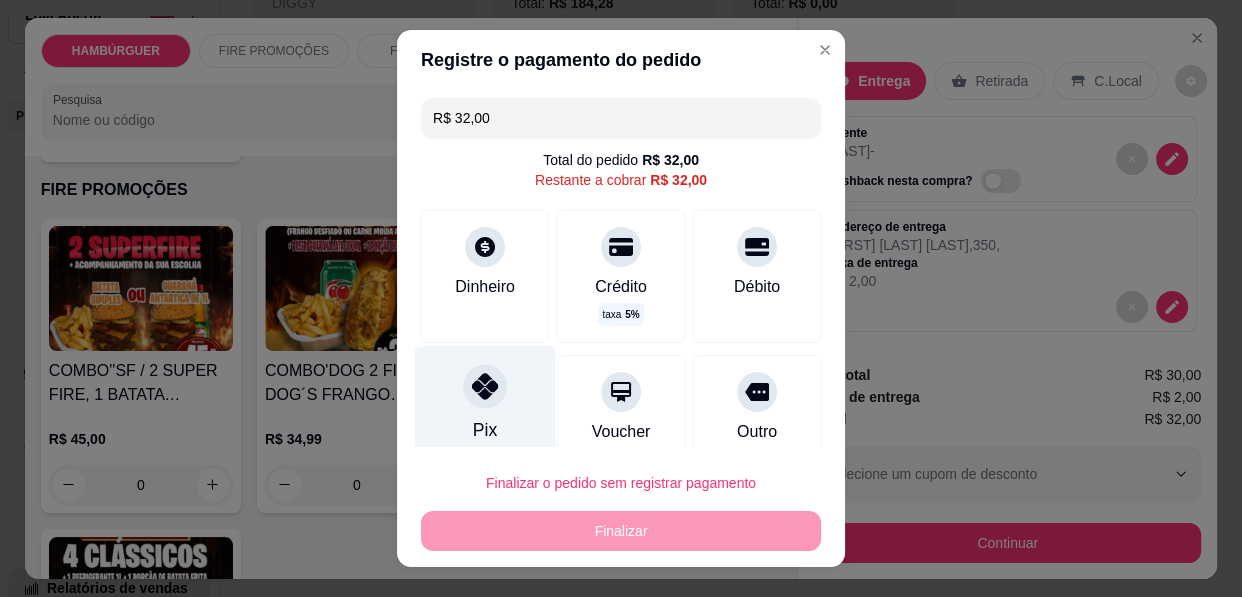 click on "Pix" at bounding box center [485, 404] 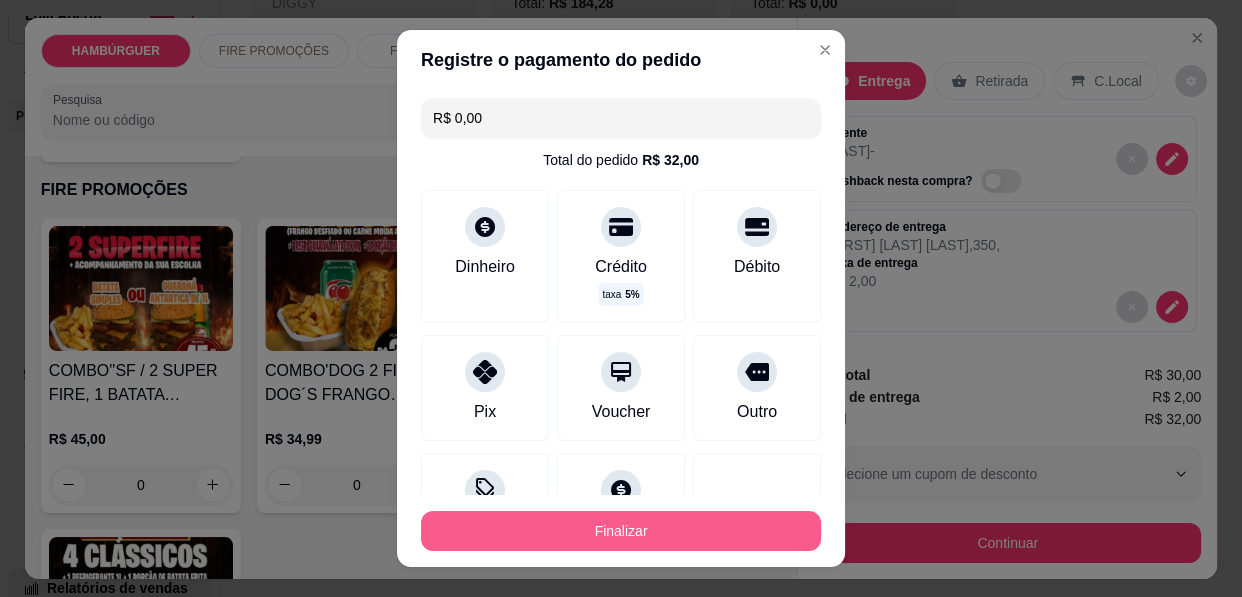 click on "Finalizar" at bounding box center (621, 531) 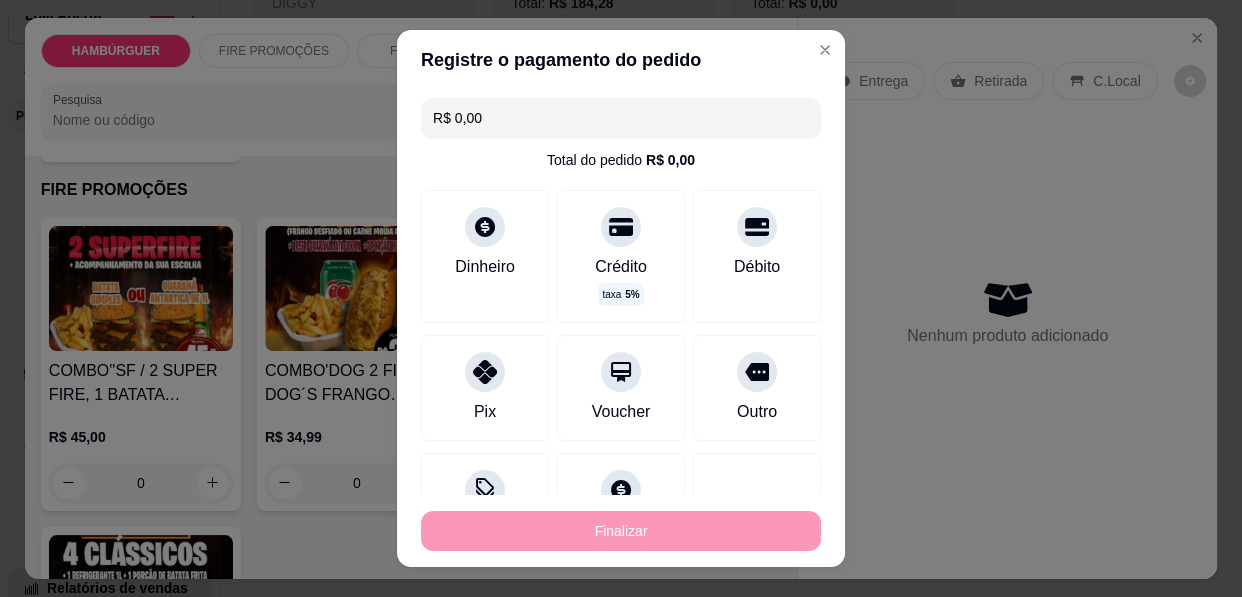 type on "0" 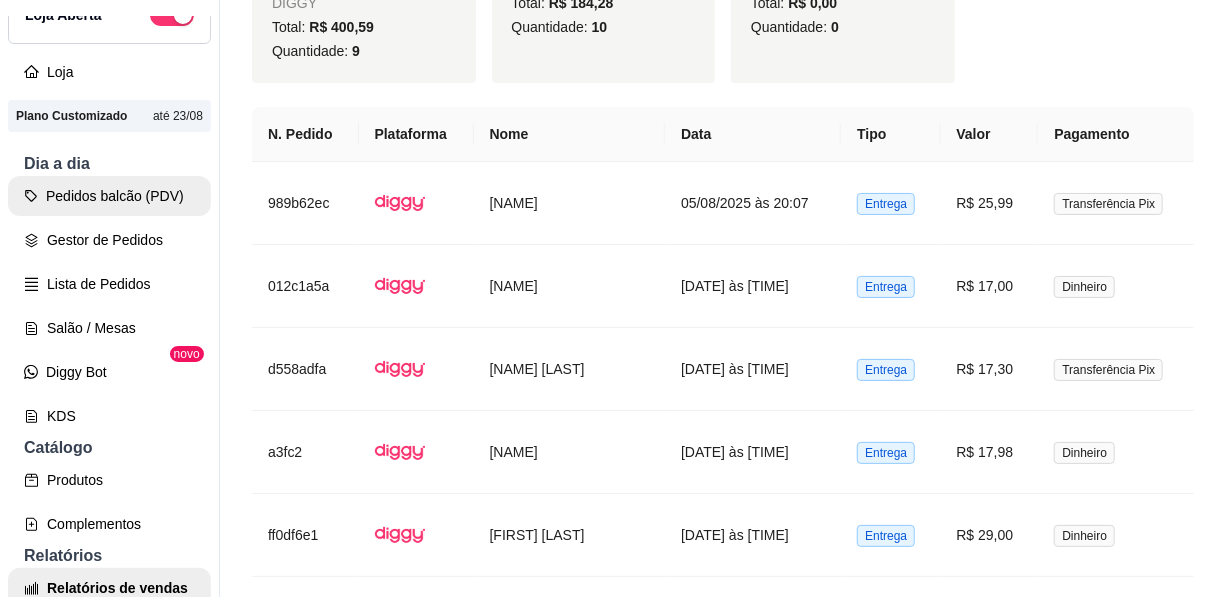 click on "Pedidos balcão (PDV)" at bounding box center (109, 196) 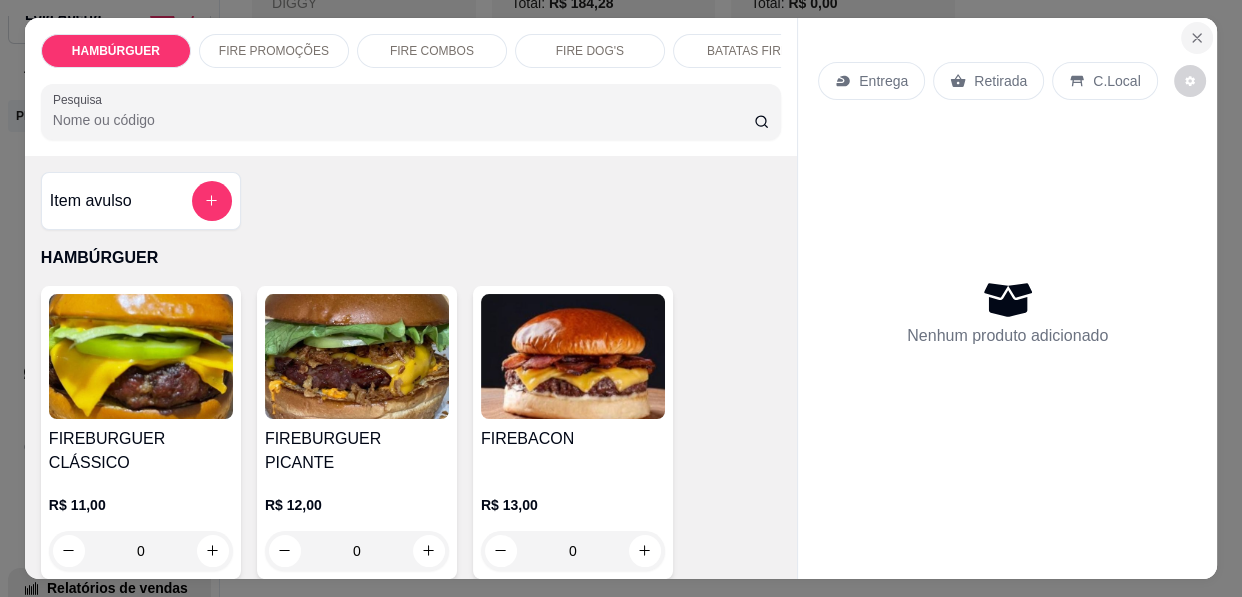 click 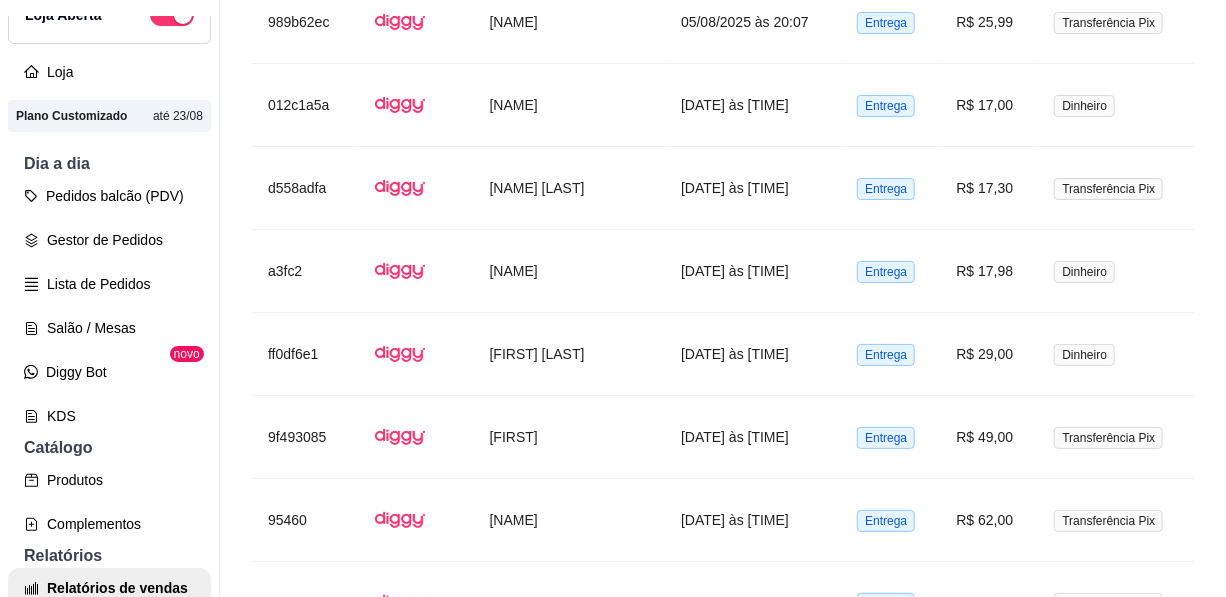 scroll, scrollTop: 1545, scrollLeft: 0, axis: vertical 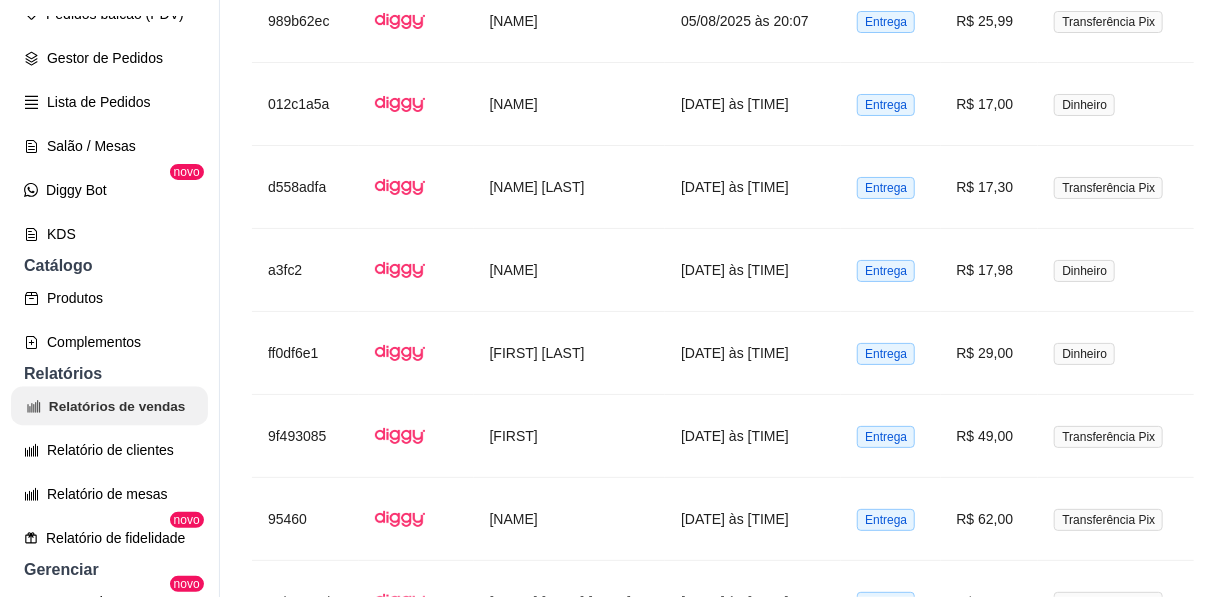 click on "Relatórios de vendas" at bounding box center [109, 406] 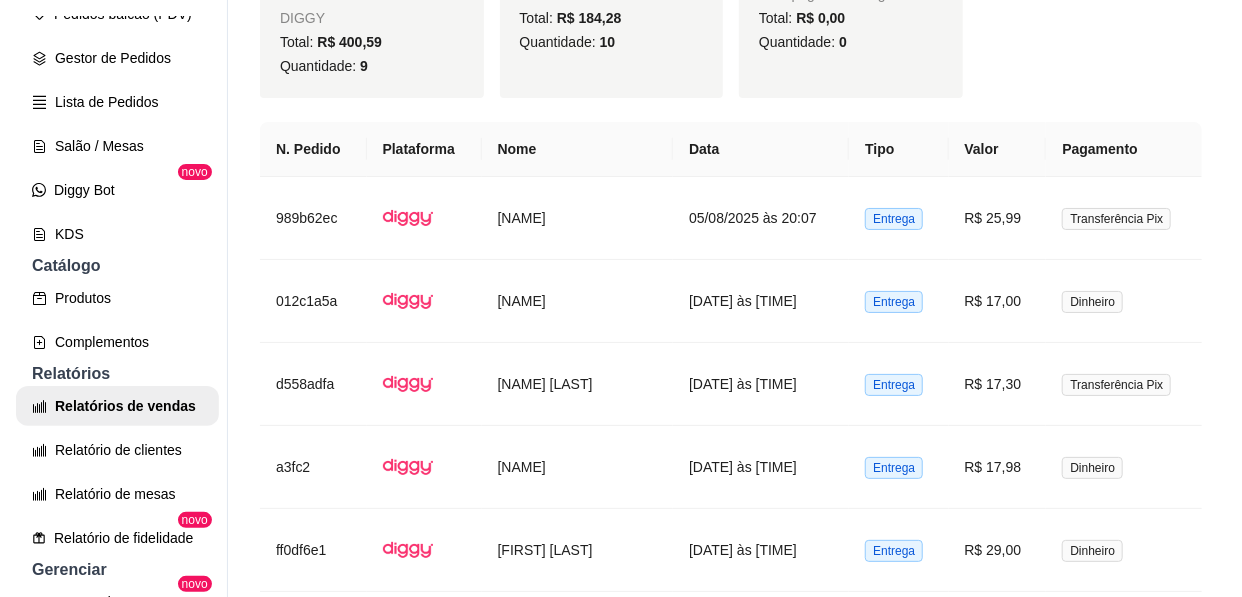scroll, scrollTop: 1363, scrollLeft: 0, axis: vertical 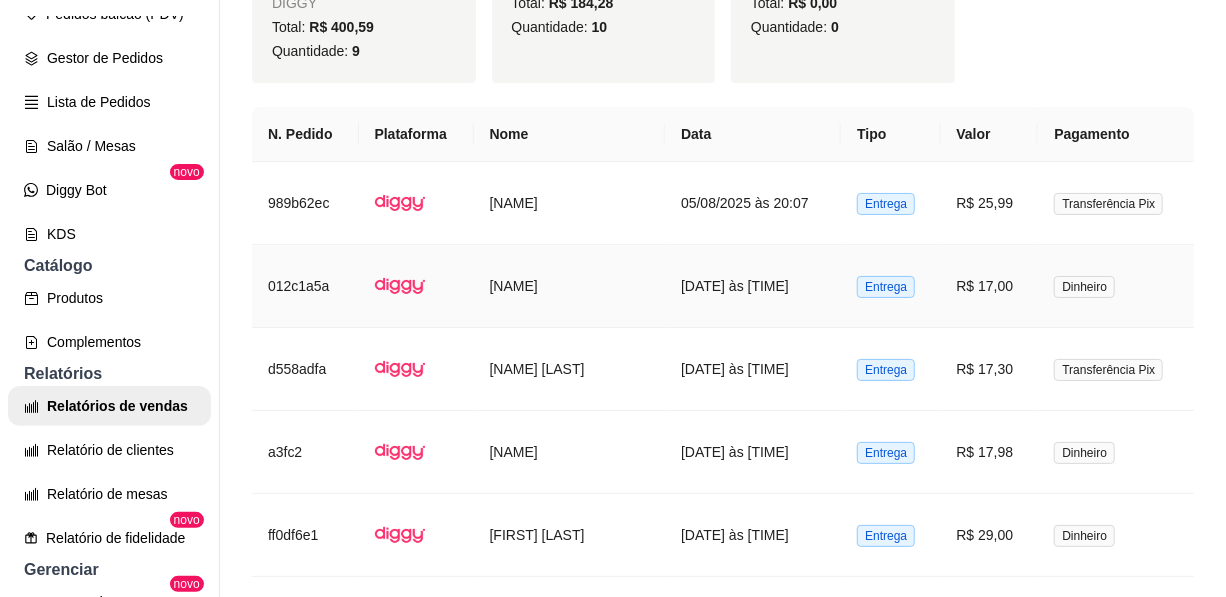 click on "Entrega" at bounding box center [886, 287] 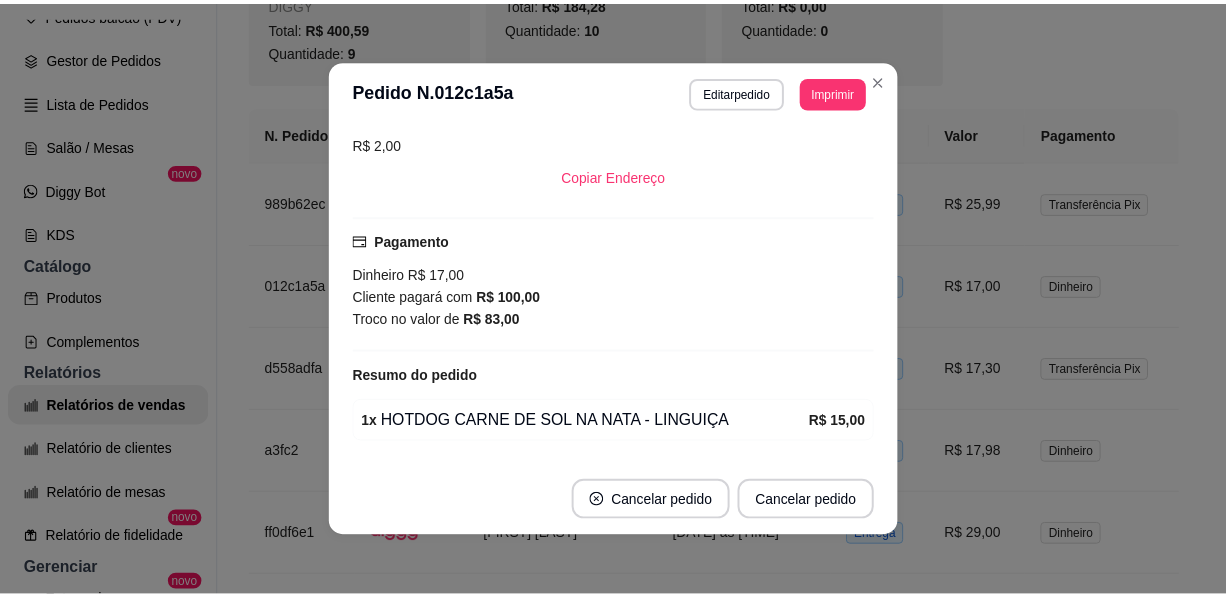 scroll, scrollTop: 449, scrollLeft: 0, axis: vertical 